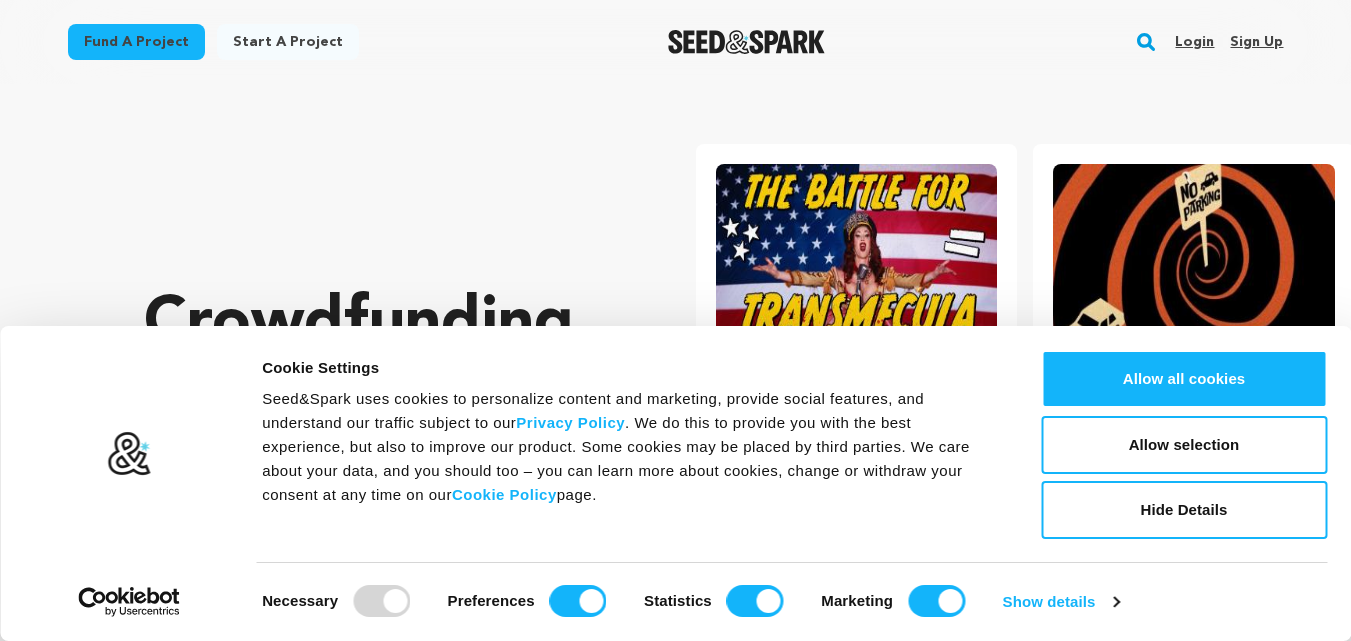 scroll, scrollTop: 0, scrollLeft: 0, axis: both 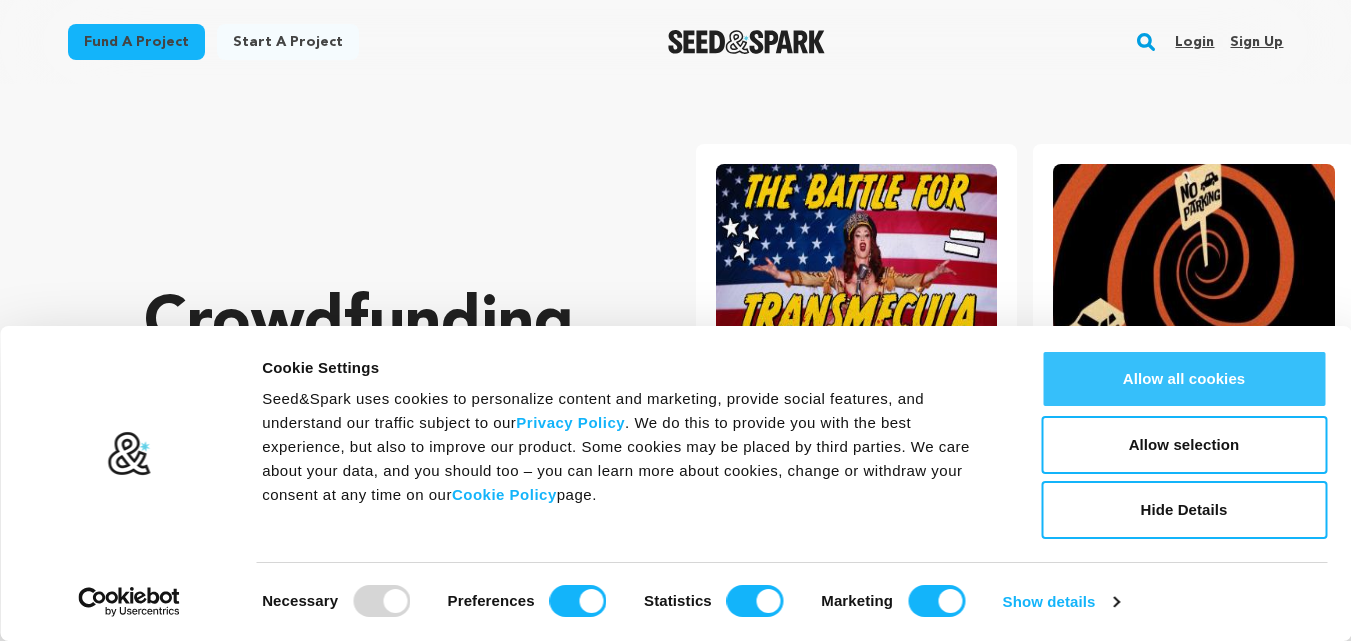 click on "Allow all cookies" at bounding box center [1184, 379] 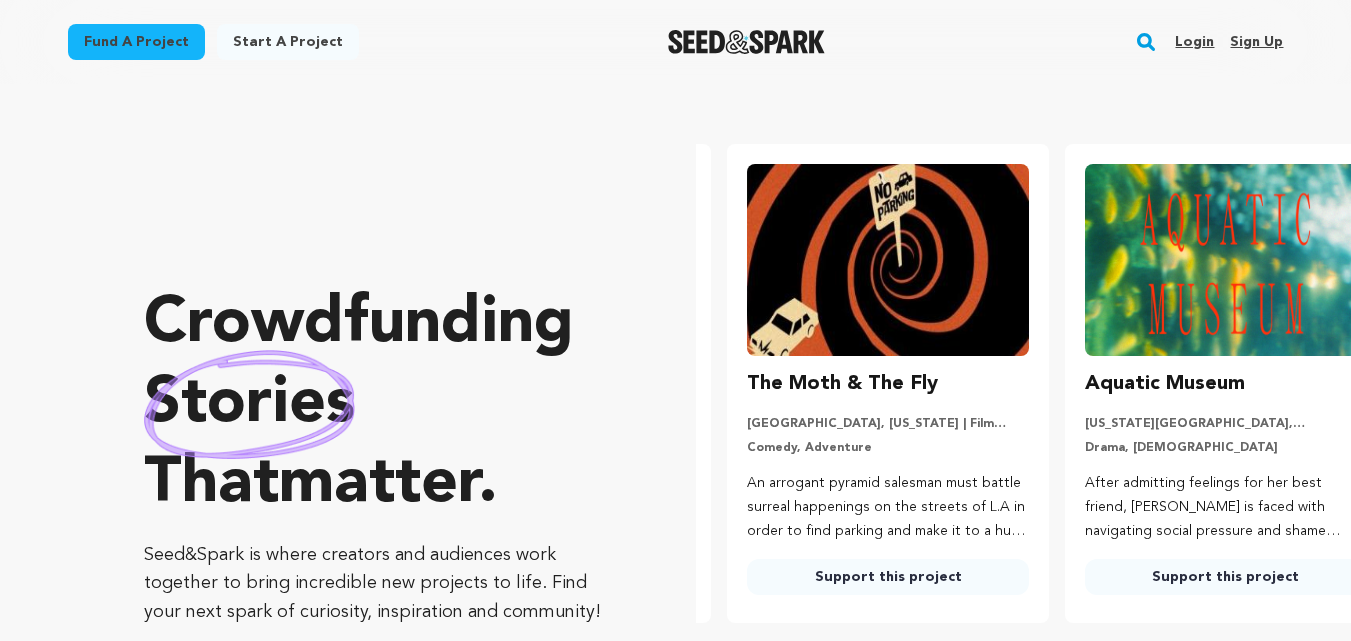 scroll, scrollTop: 0, scrollLeft: 354, axis: horizontal 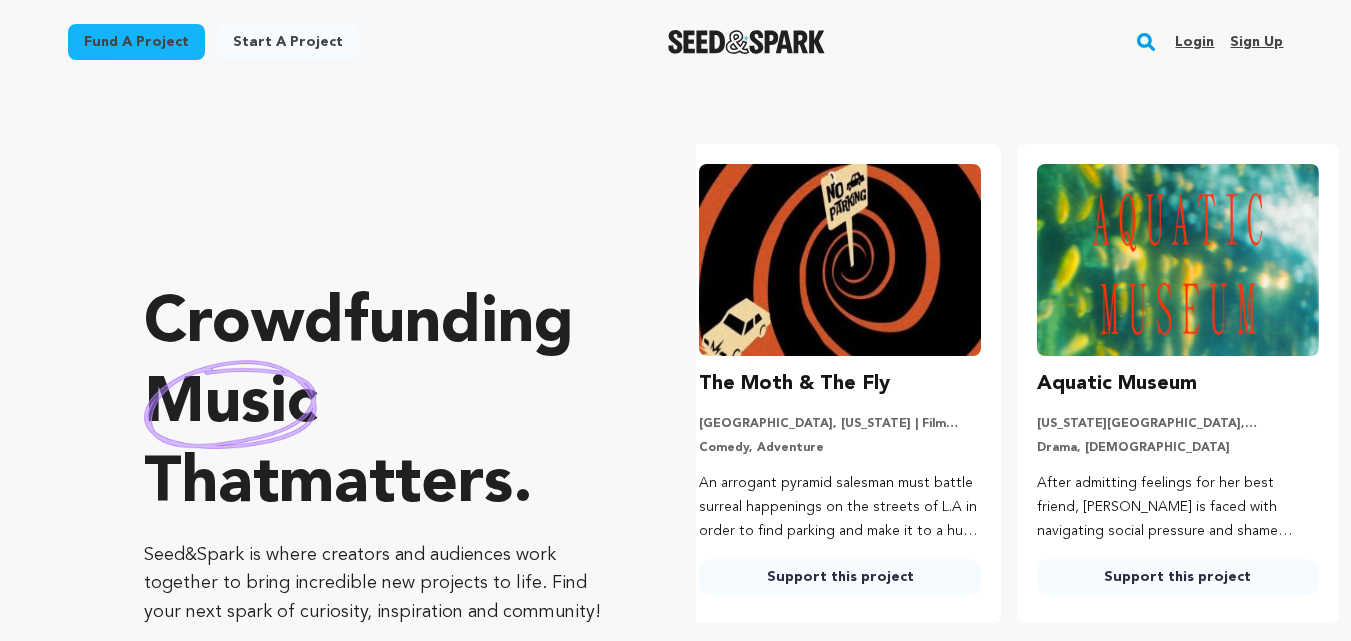 click on "Sign up" at bounding box center (1256, 42) 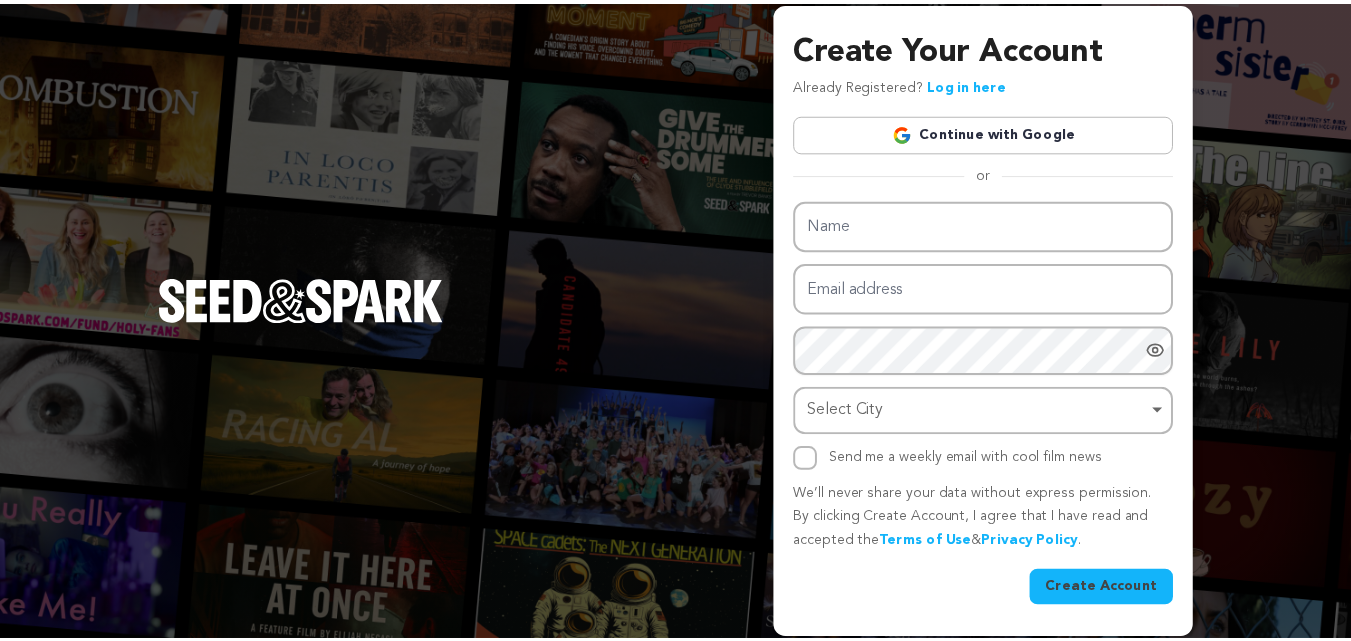 scroll, scrollTop: 0, scrollLeft: 0, axis: both 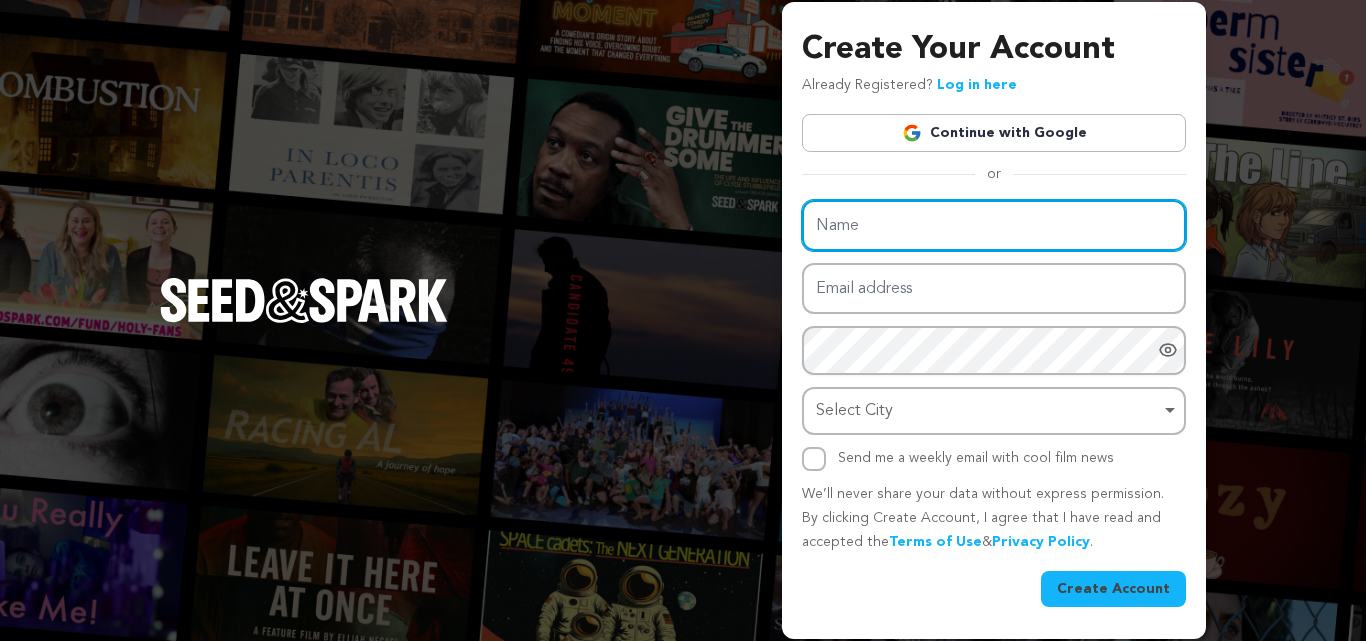 click on "Name" at bounding box center [994, 225] 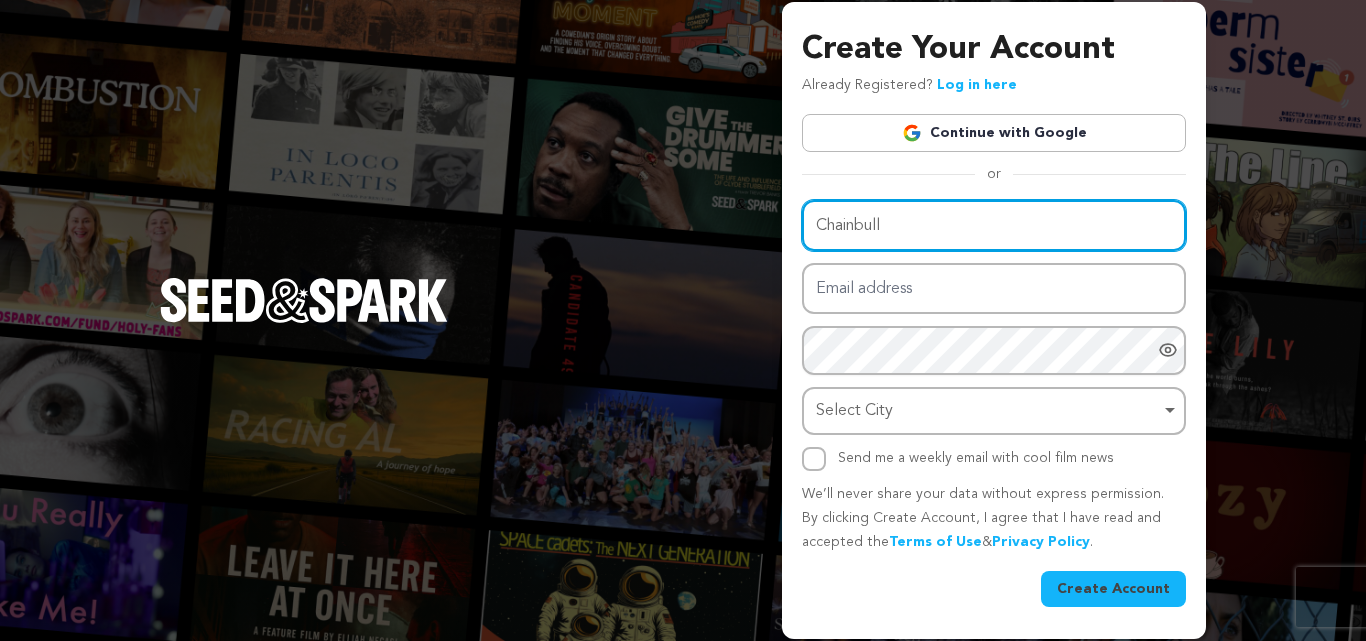 type on "Chainbull" 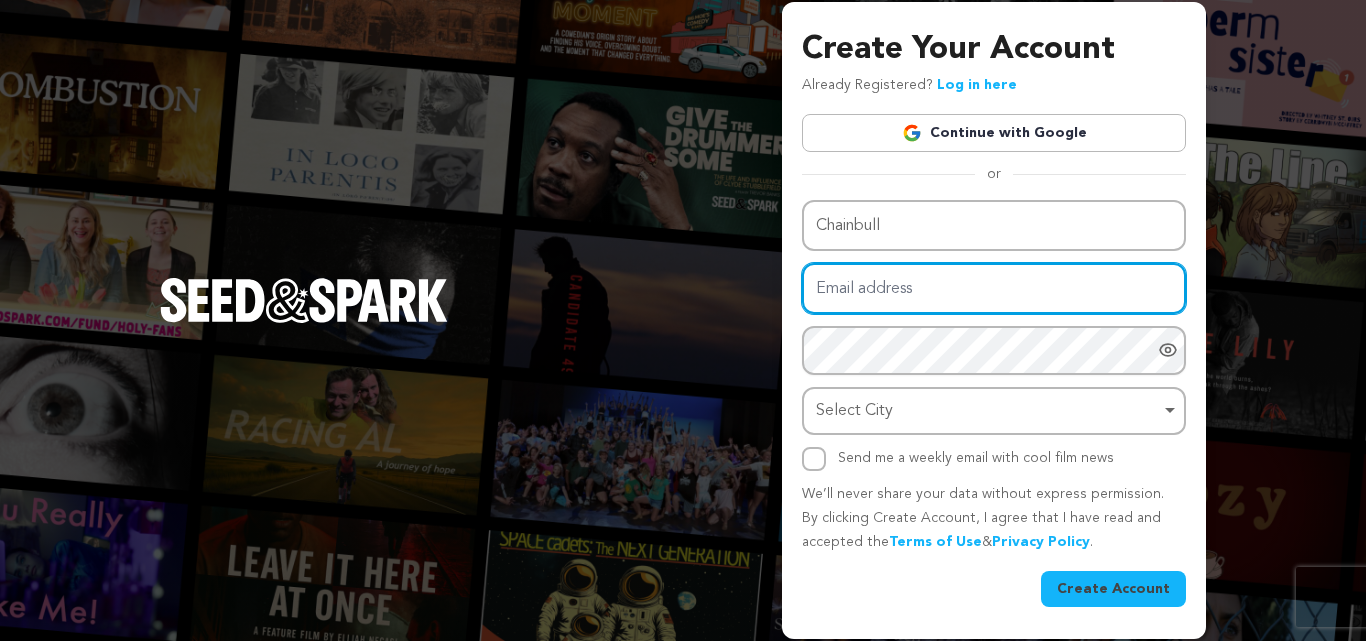 click on "Email address" at bounding box center (994, 288) 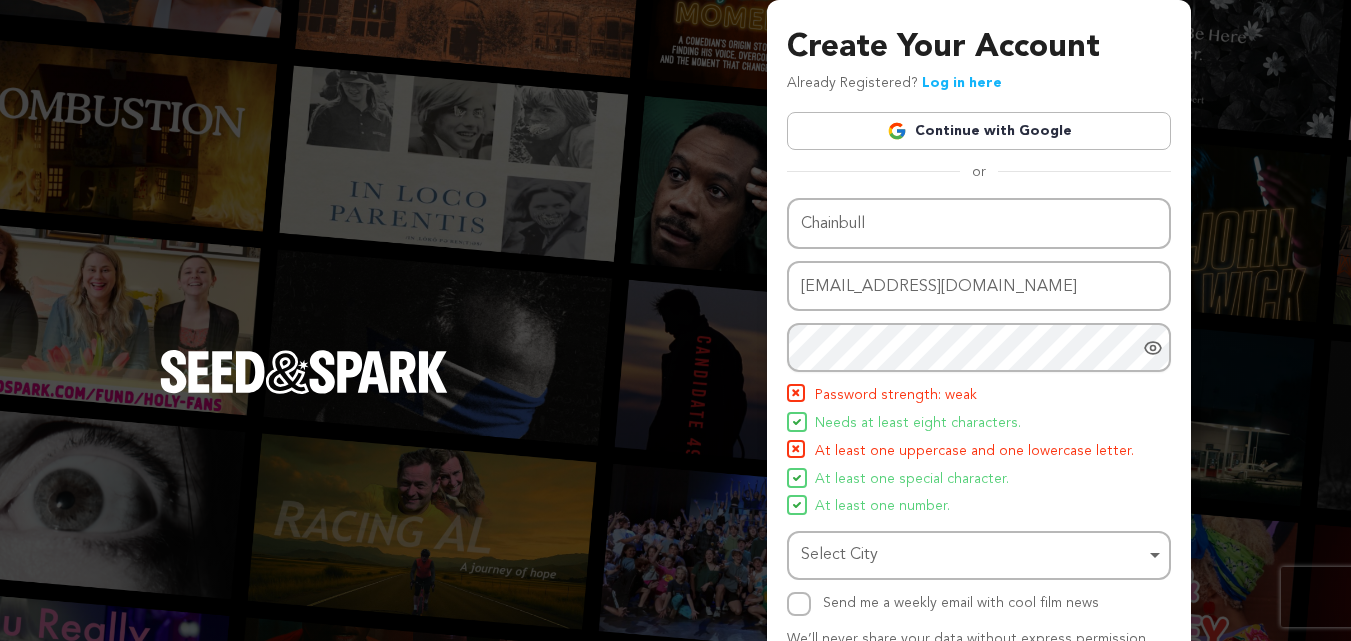 click 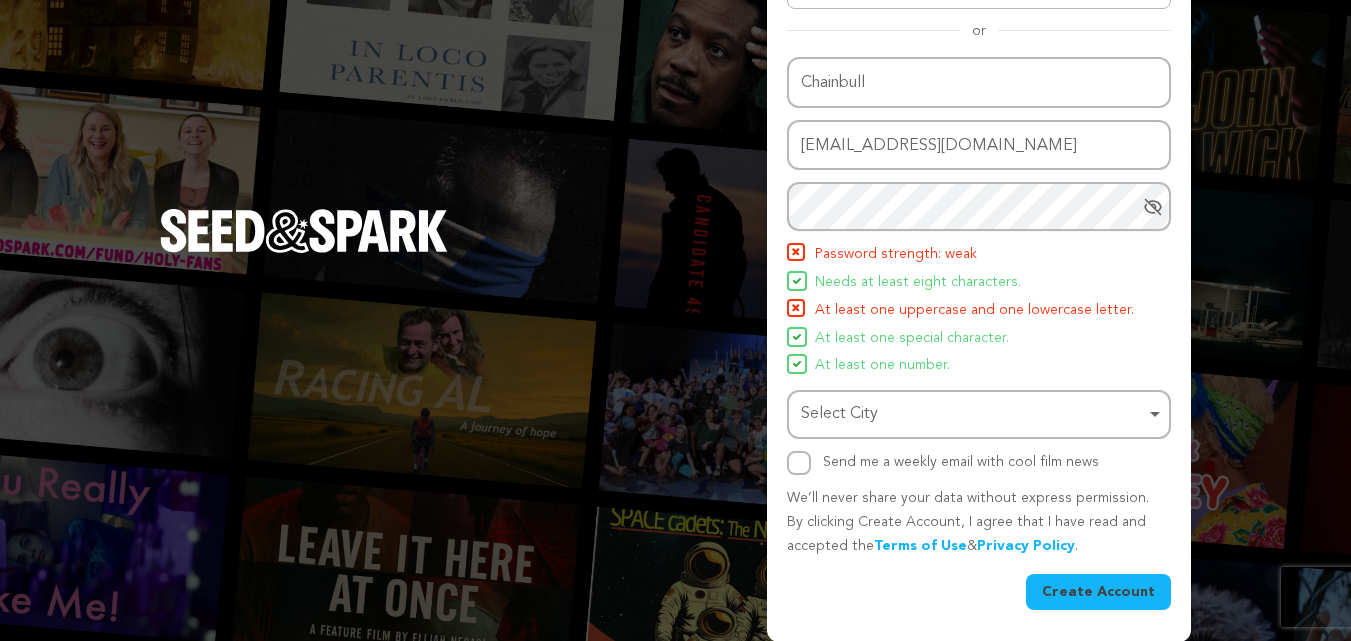 scroll, scrollTop: 142, scrollLeft: 0, axis: vertical 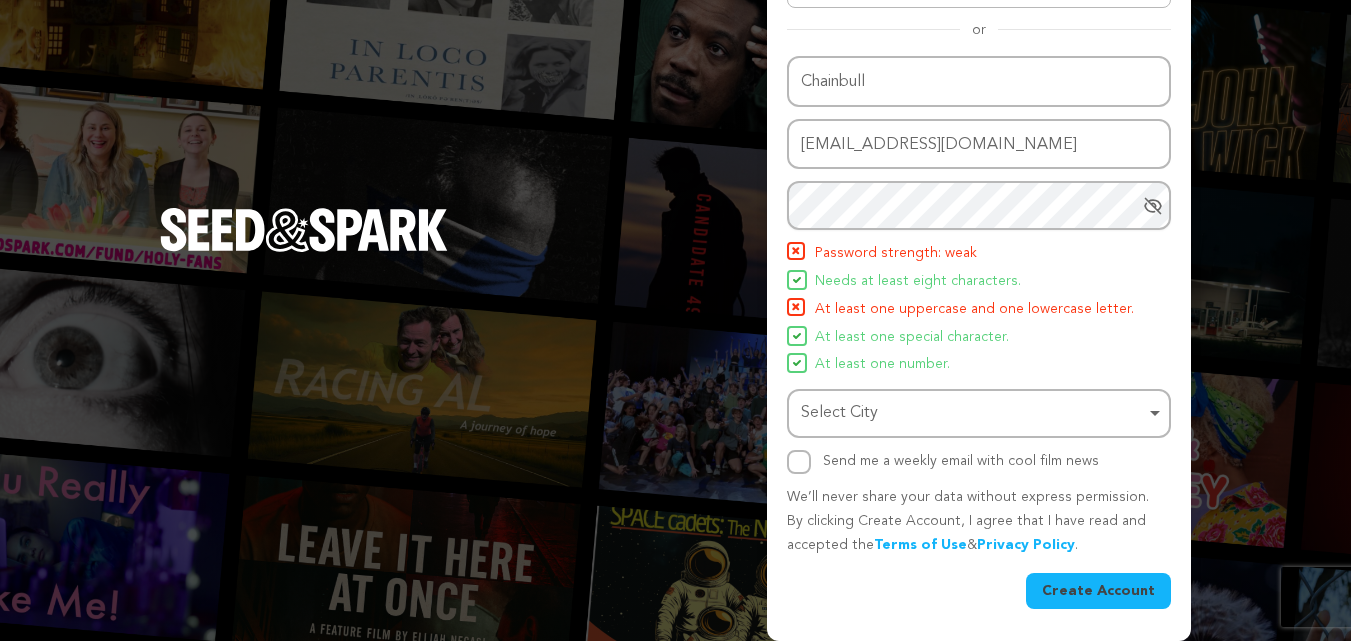 click on "Select City Remove item" at bounding box center [973, 413] 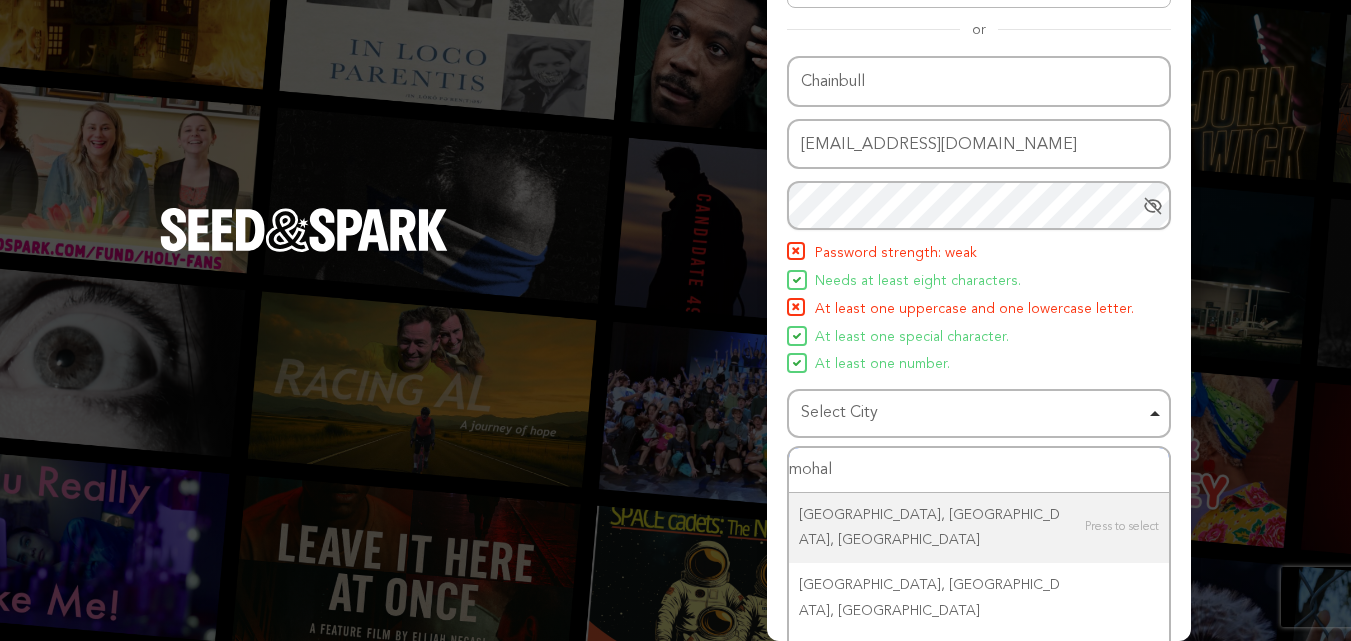 type on "mohali" 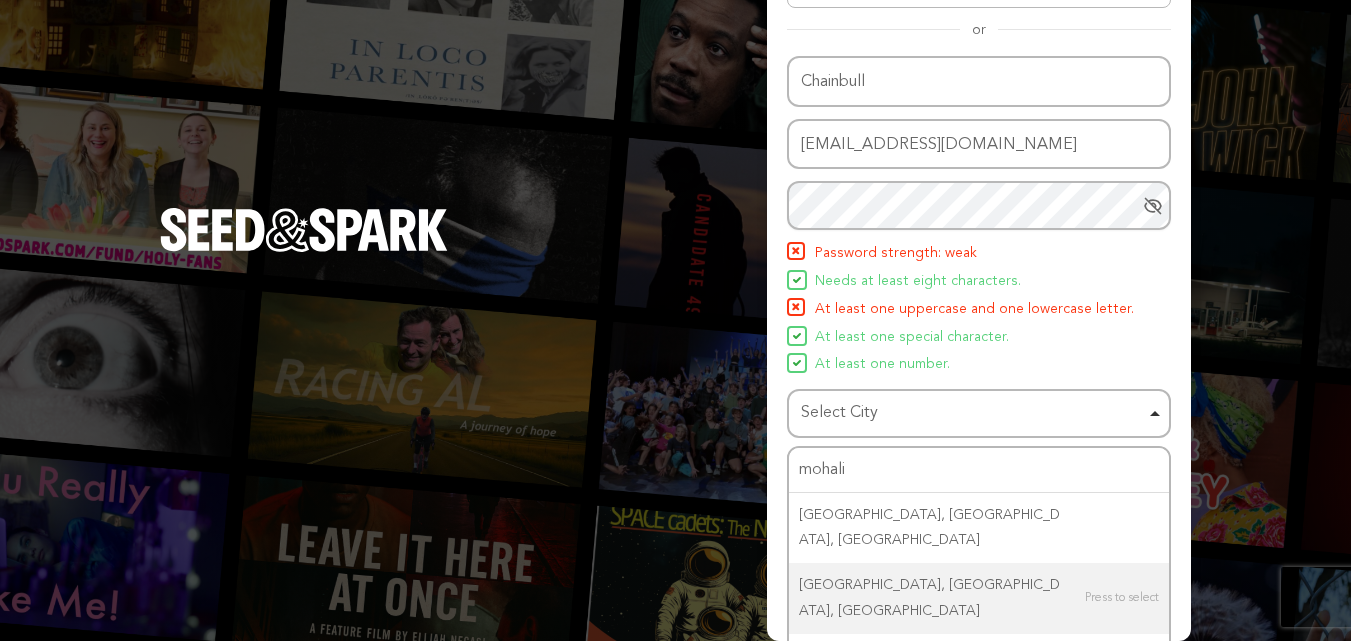 type 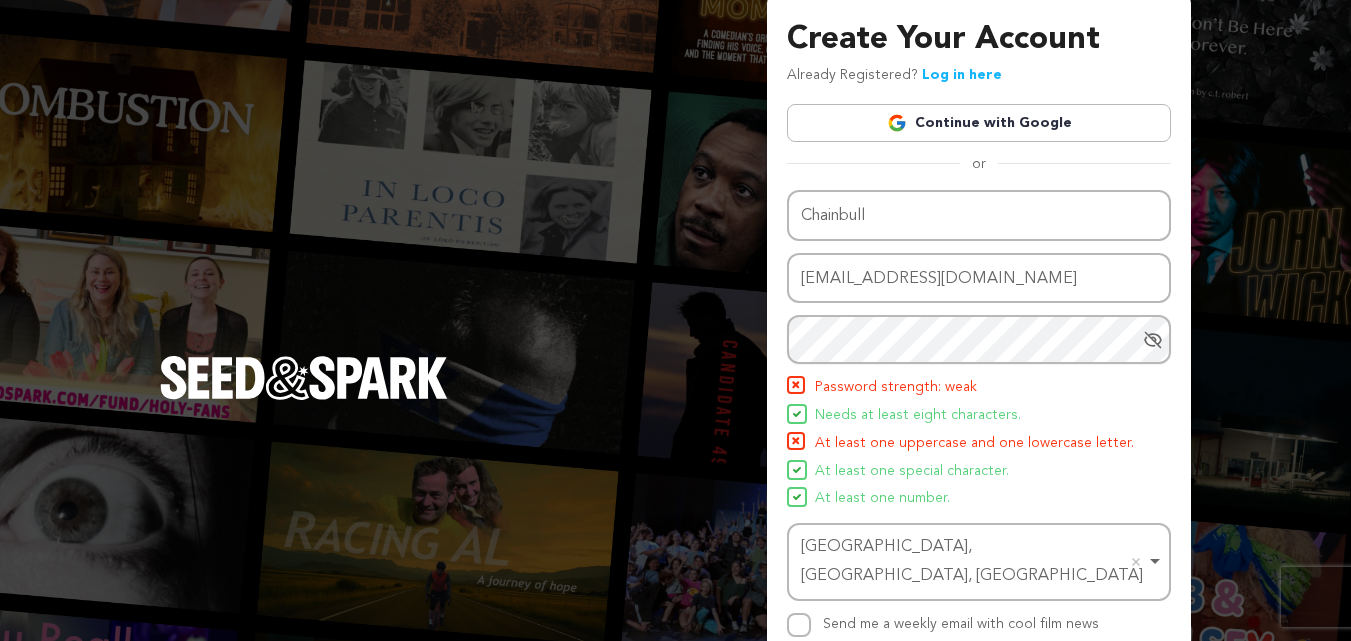 scroll, scrollTop: 0, scrollLeft: 0, axis: both 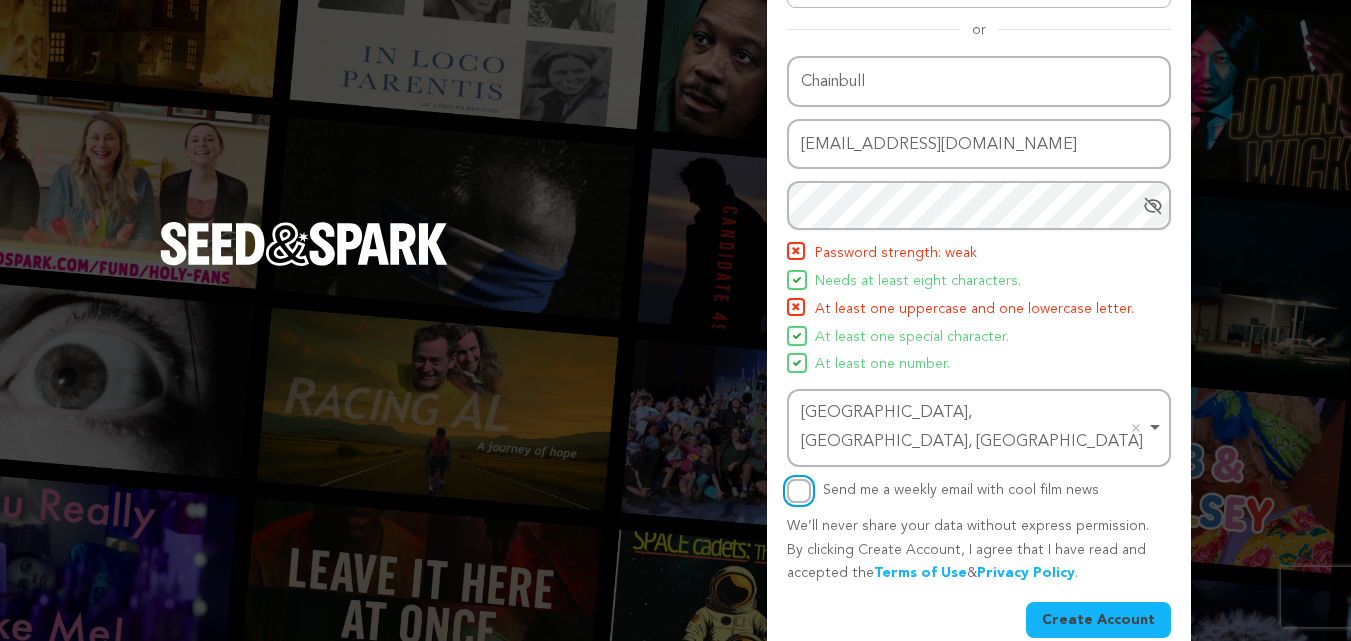 click on "Send me a weekly email with cool film news" at bounding box center (799, 491) 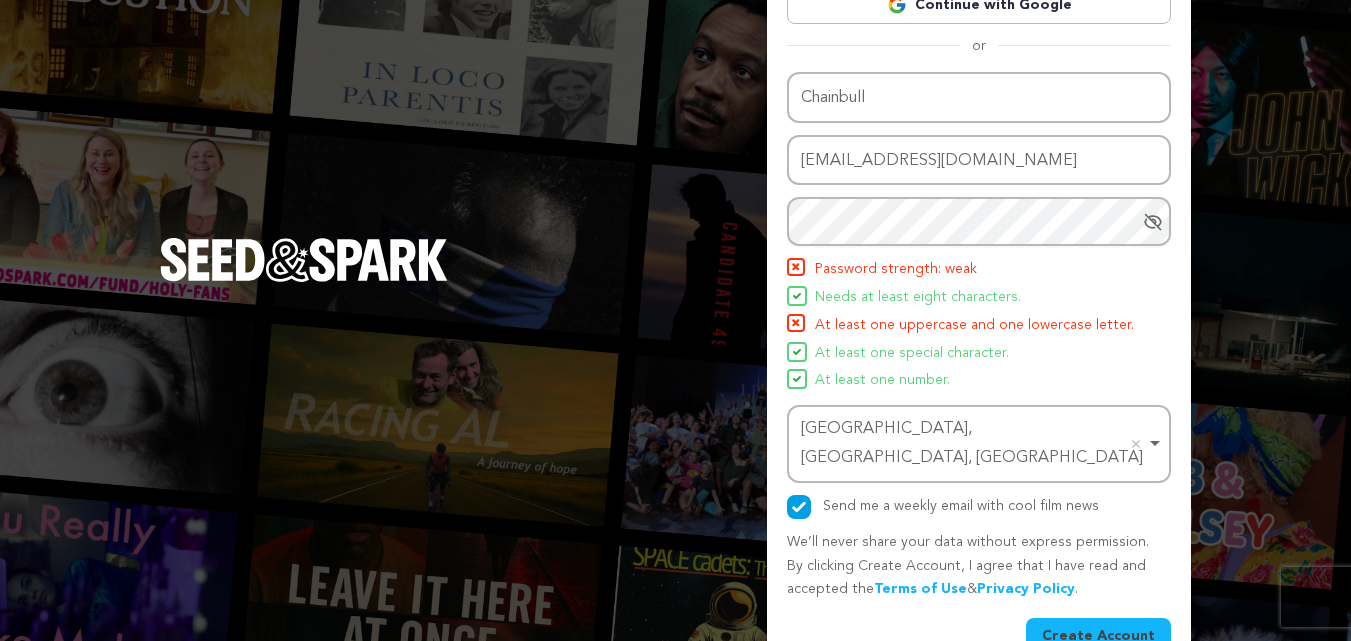 scroll, scrollTop: 142, scrollLeft: 0, axis: vertical 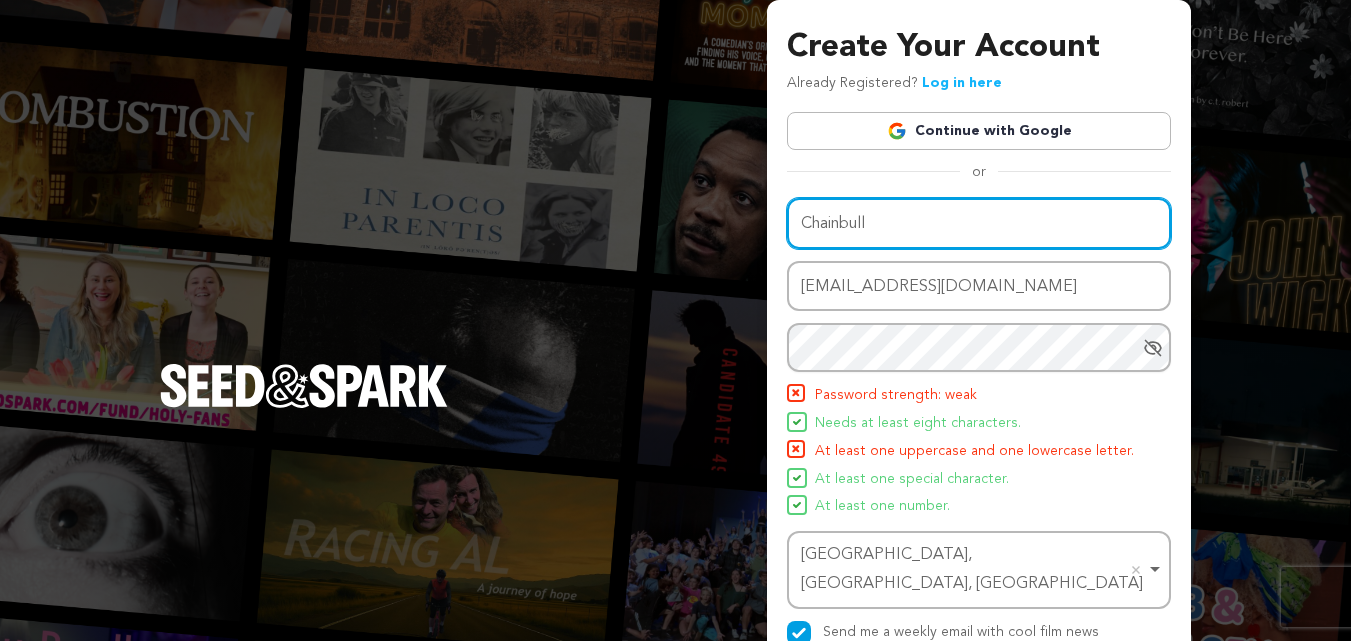 click on "Chainbull" at bounding box center (979, 223) 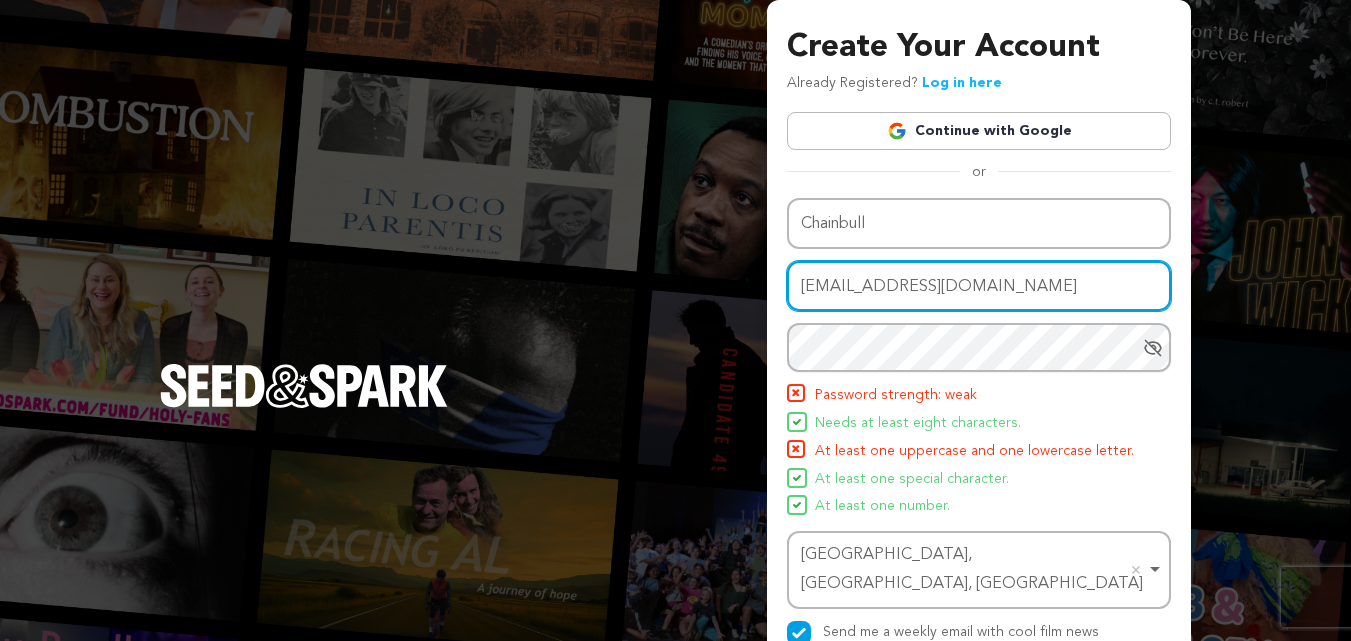 click on "chainbull123@chainbull.net" at bounding box center (979, 286) 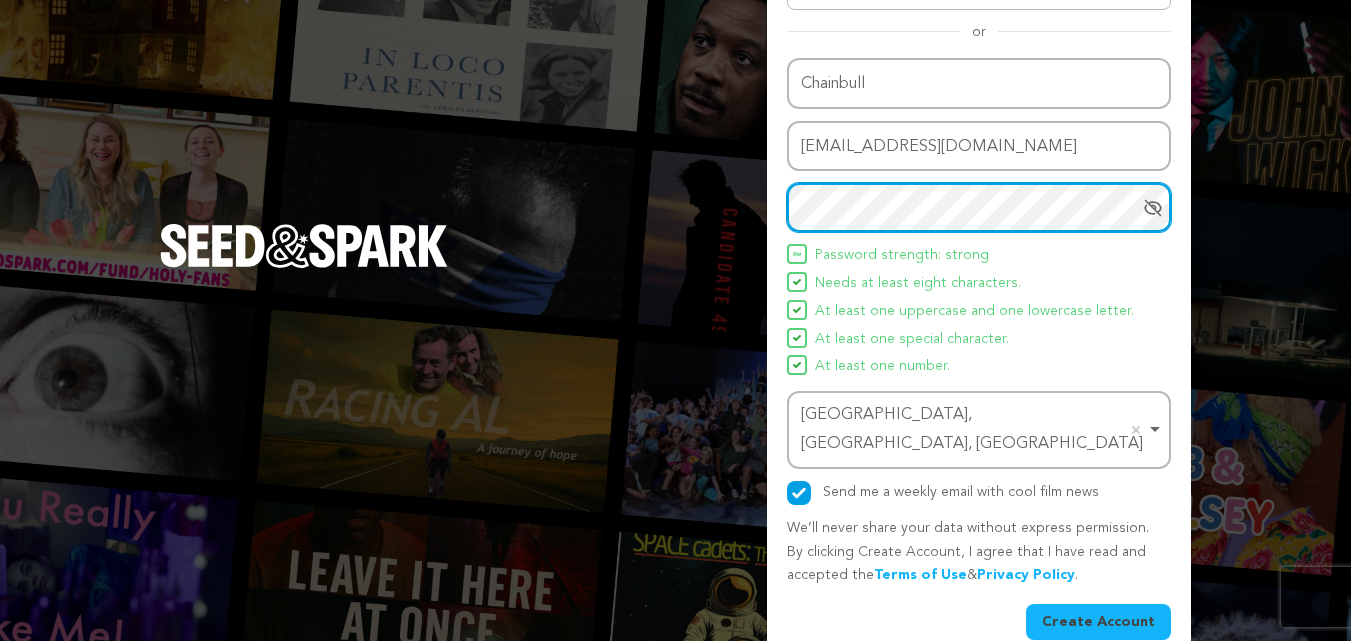 scroll, scrollTop: 142, scrollLeft: 0, axis: vertical 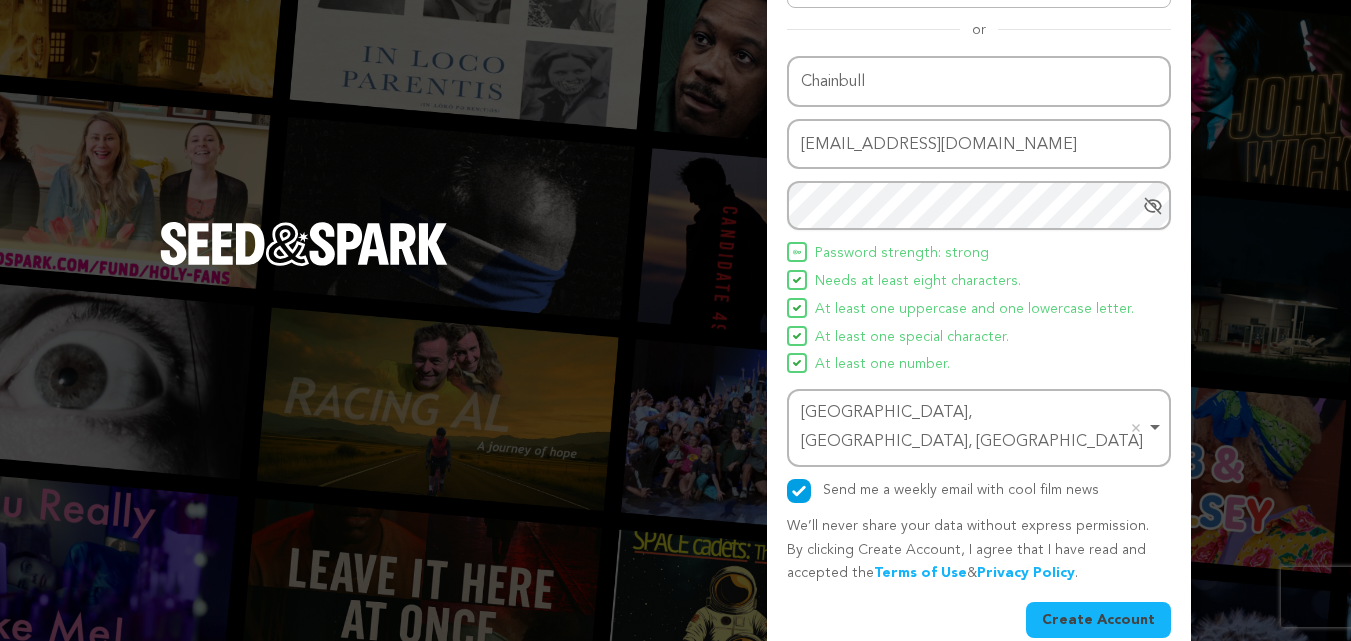 click on "Create Account" at bounding box center [1098, 620] 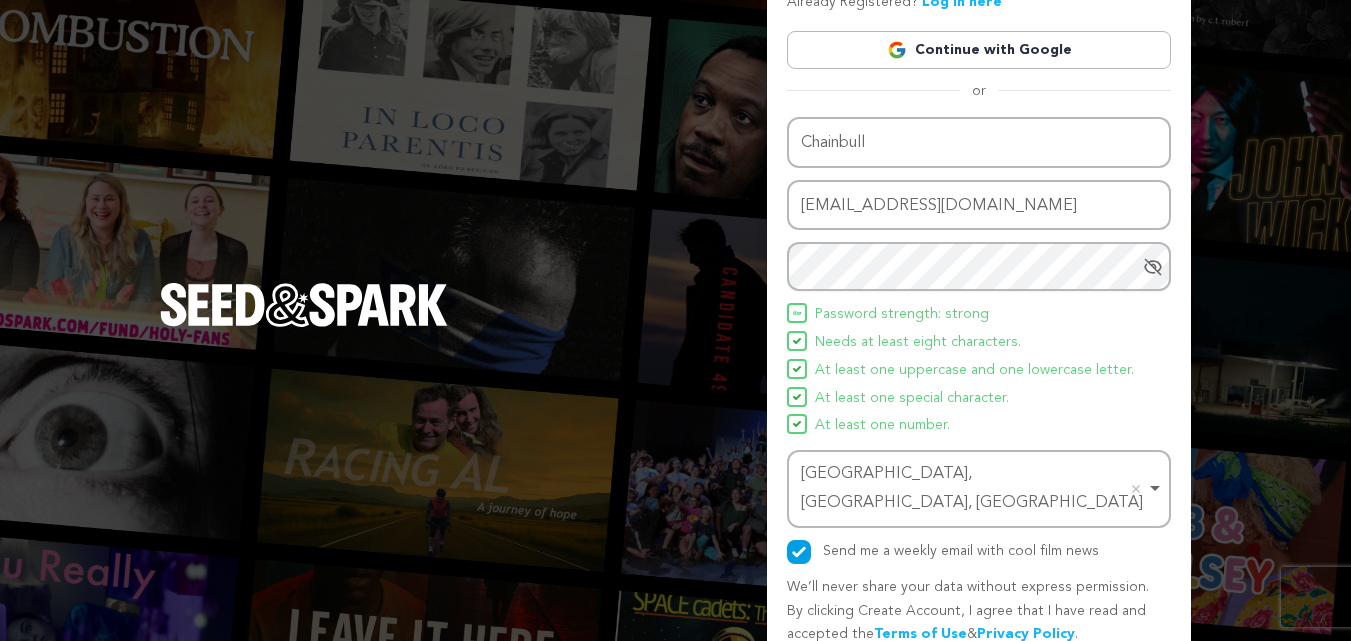 scroll, scrollTop: 0, scrollLeft: 0, axis: both 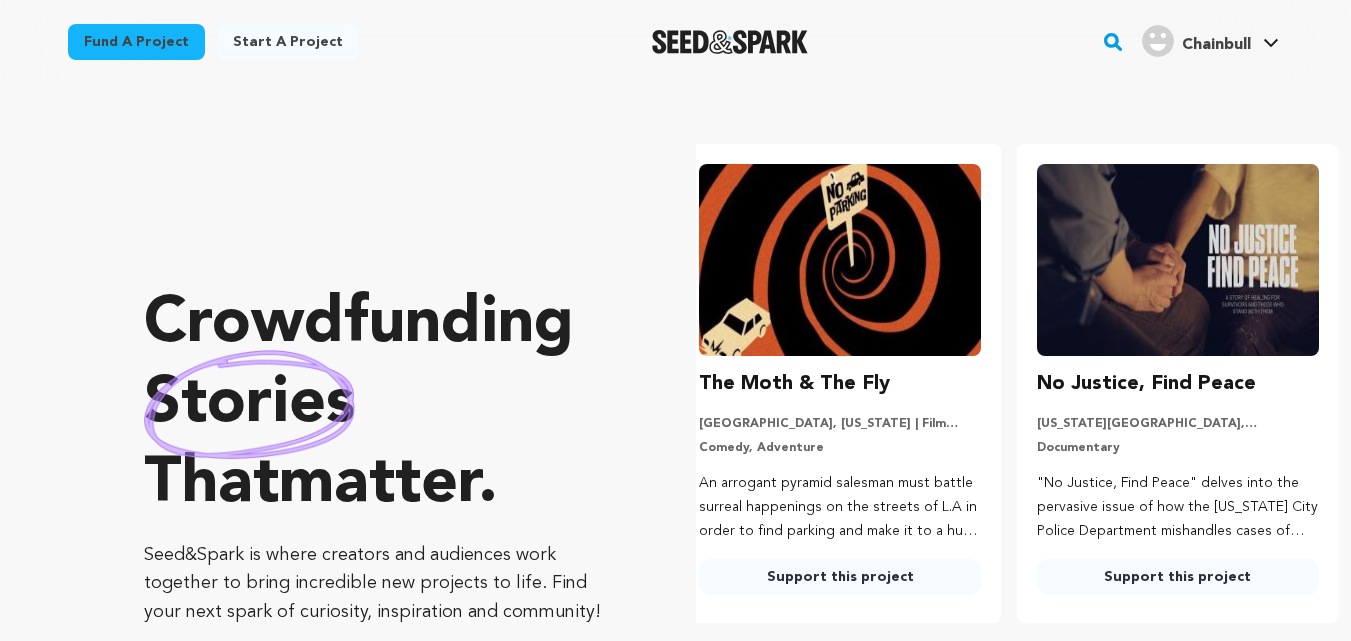 click on "Chainbull" at bounding box center [1216, 45] 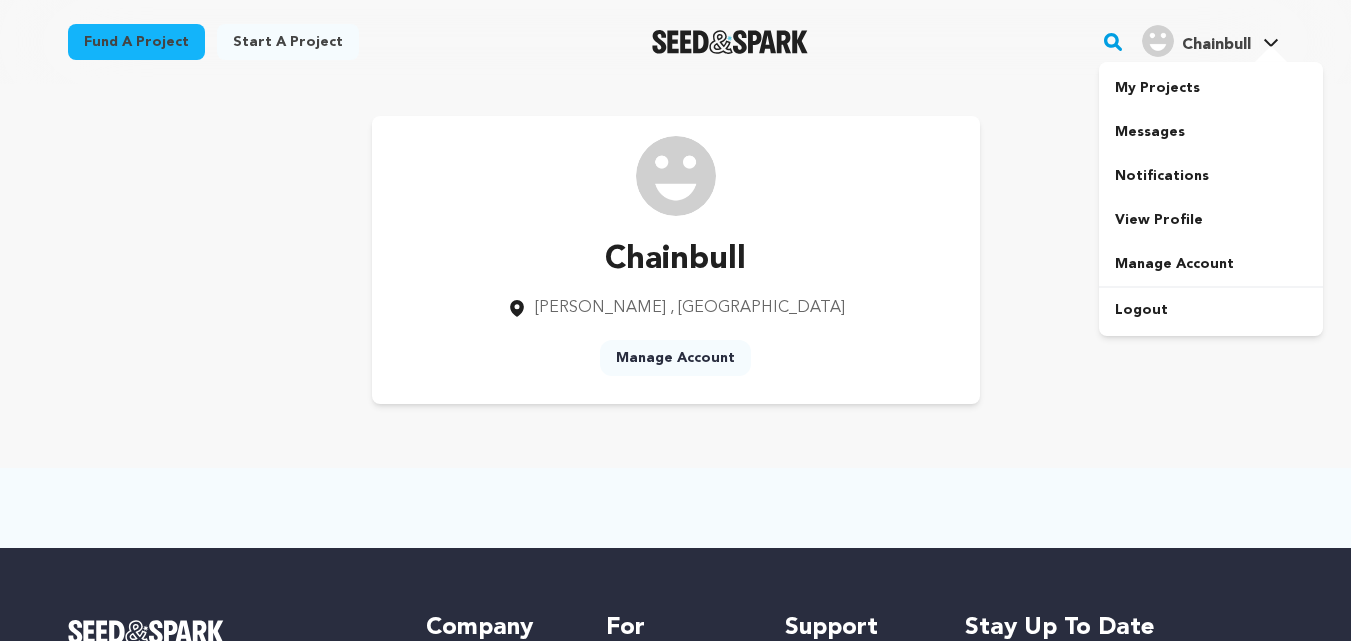scroll, scrollTop: 0, scrollLeft: 0, axis: both 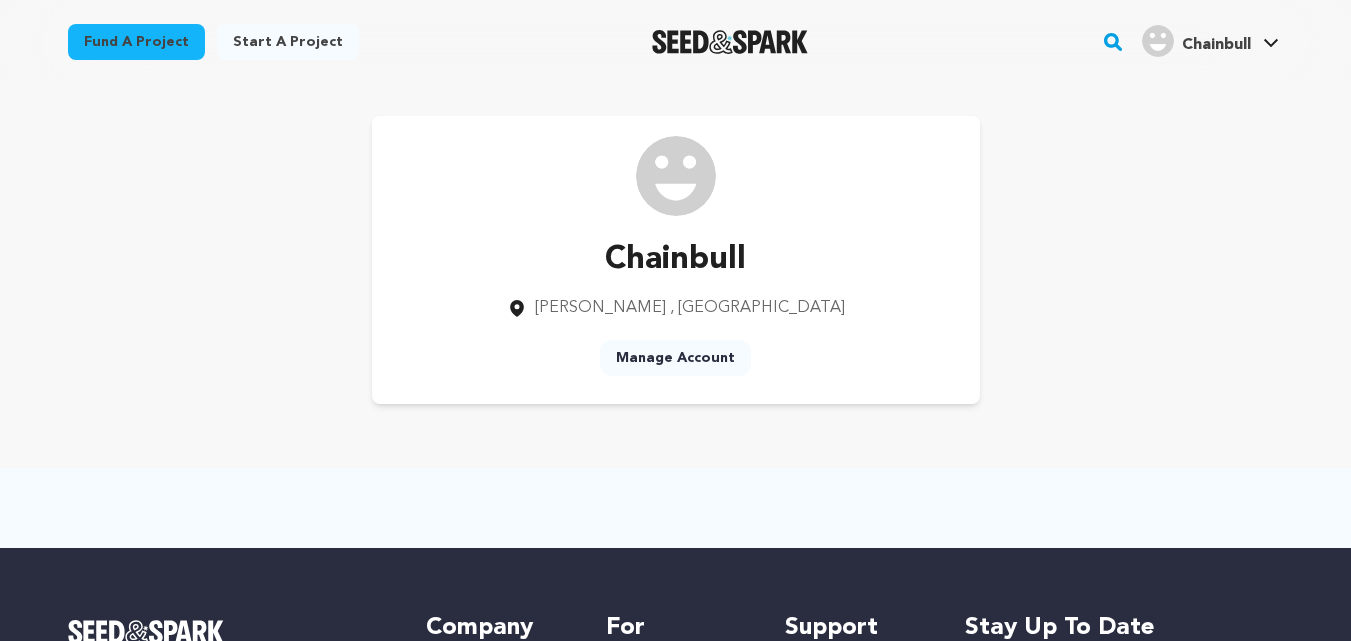 click at bounding box center (676, 176) 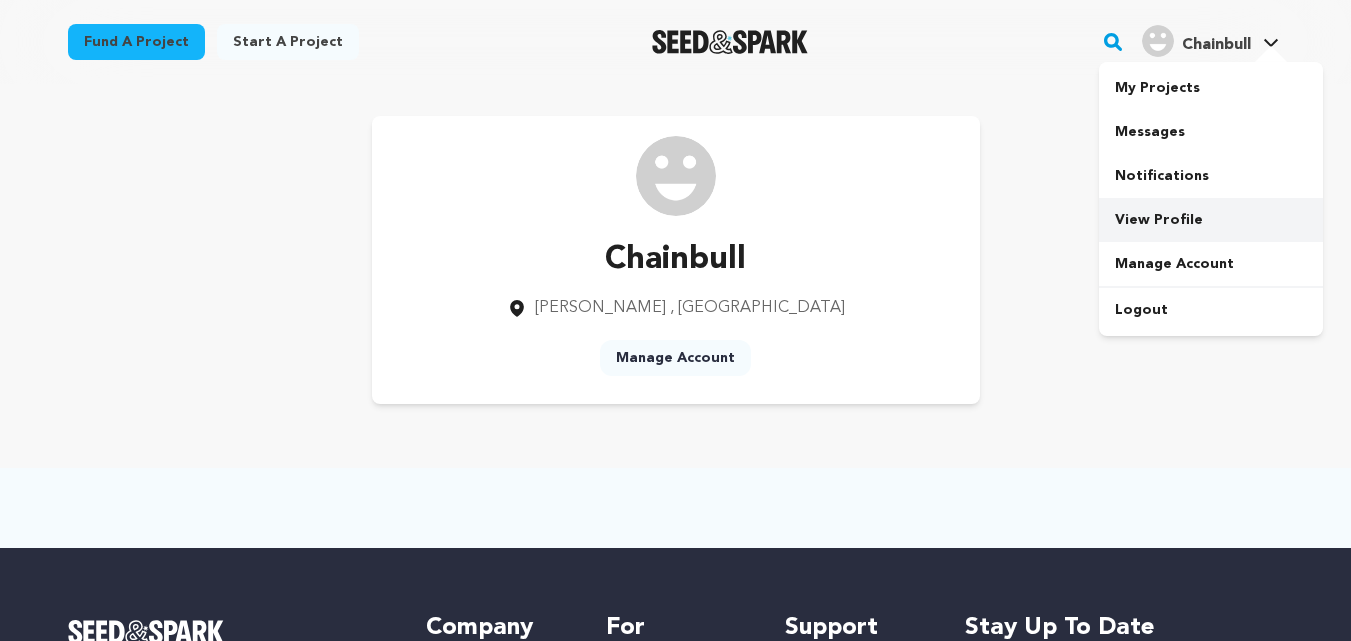 click on "View Profile" at bounding box center [1211, 220] 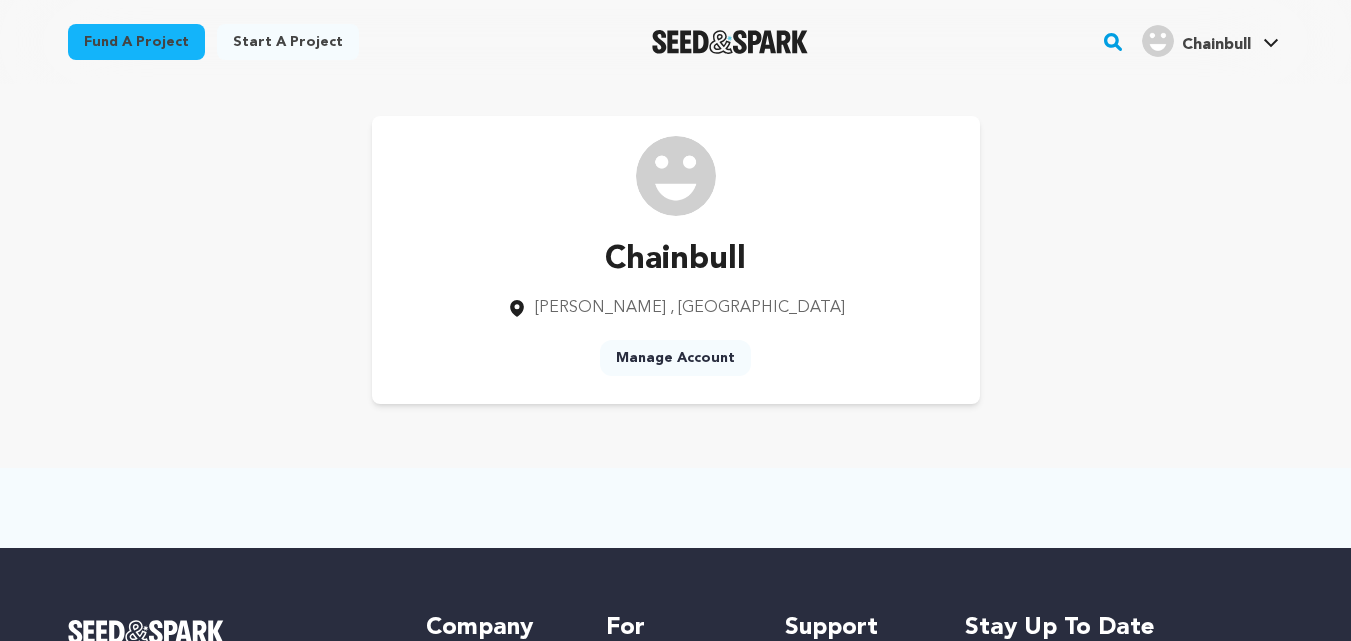 scroll, scrollTop: 0, scrollLeft: 0, axis: both 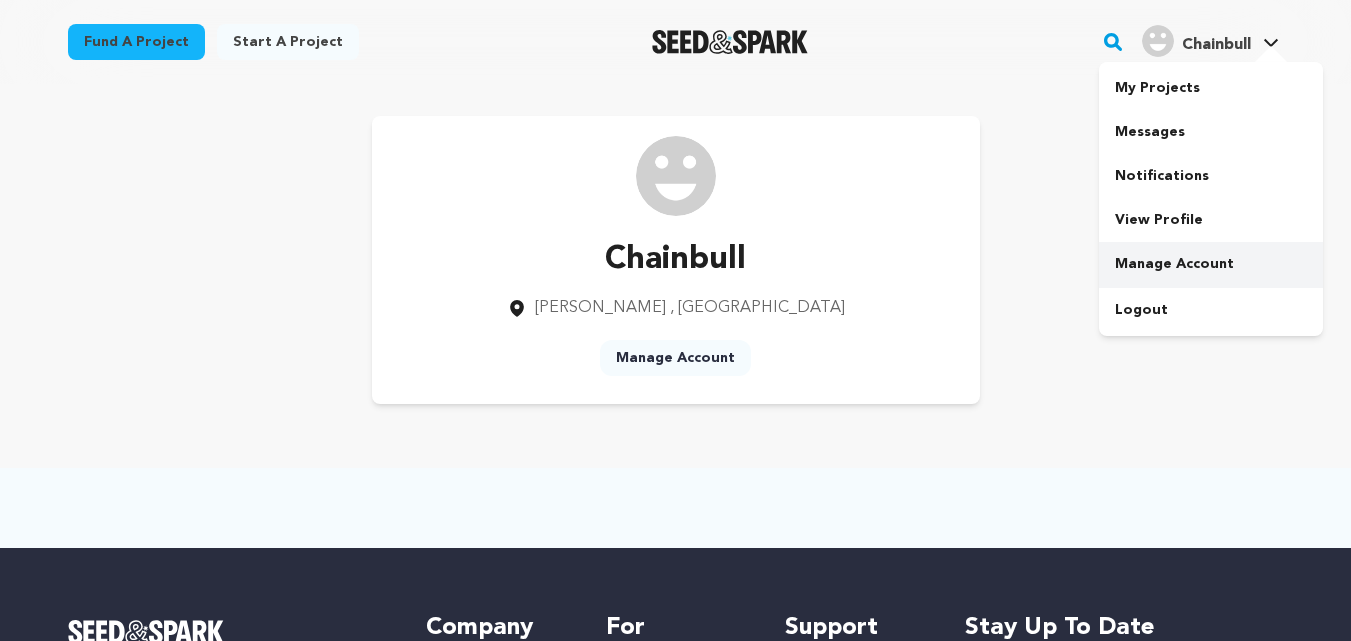 click on "Manage Account" at bounding box center [1211, 264] 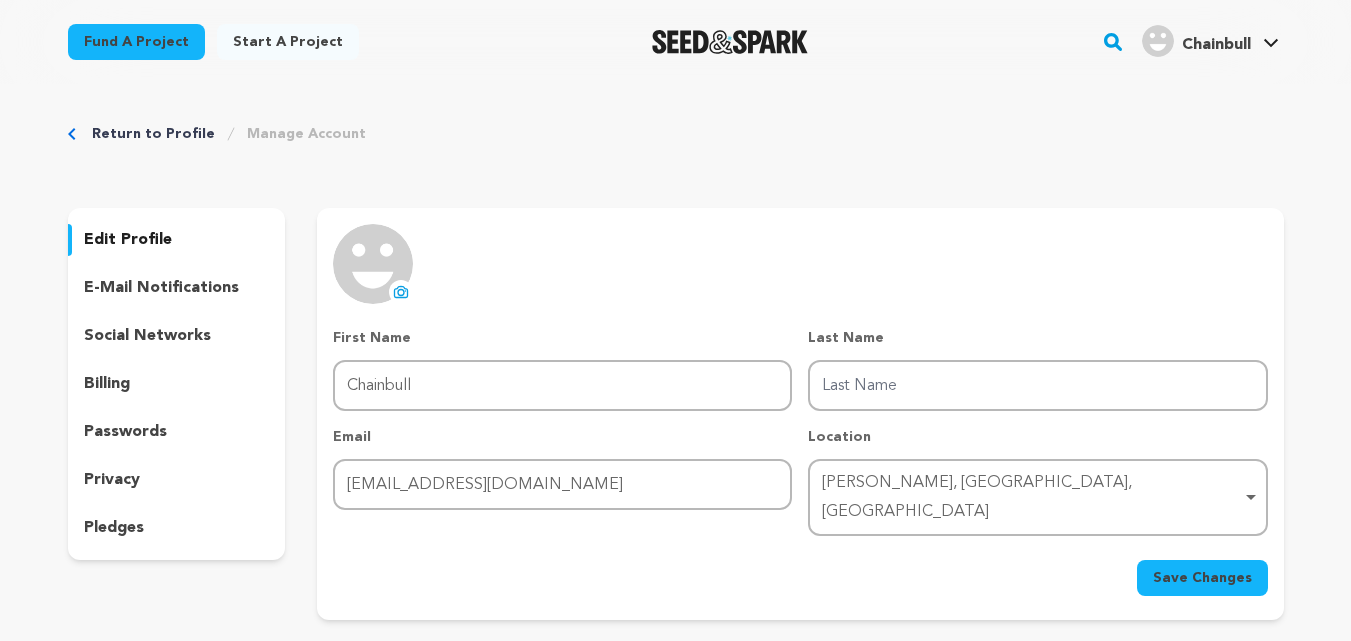 scroll, scrollTop: 0, scrollLeft: 0, axis: both 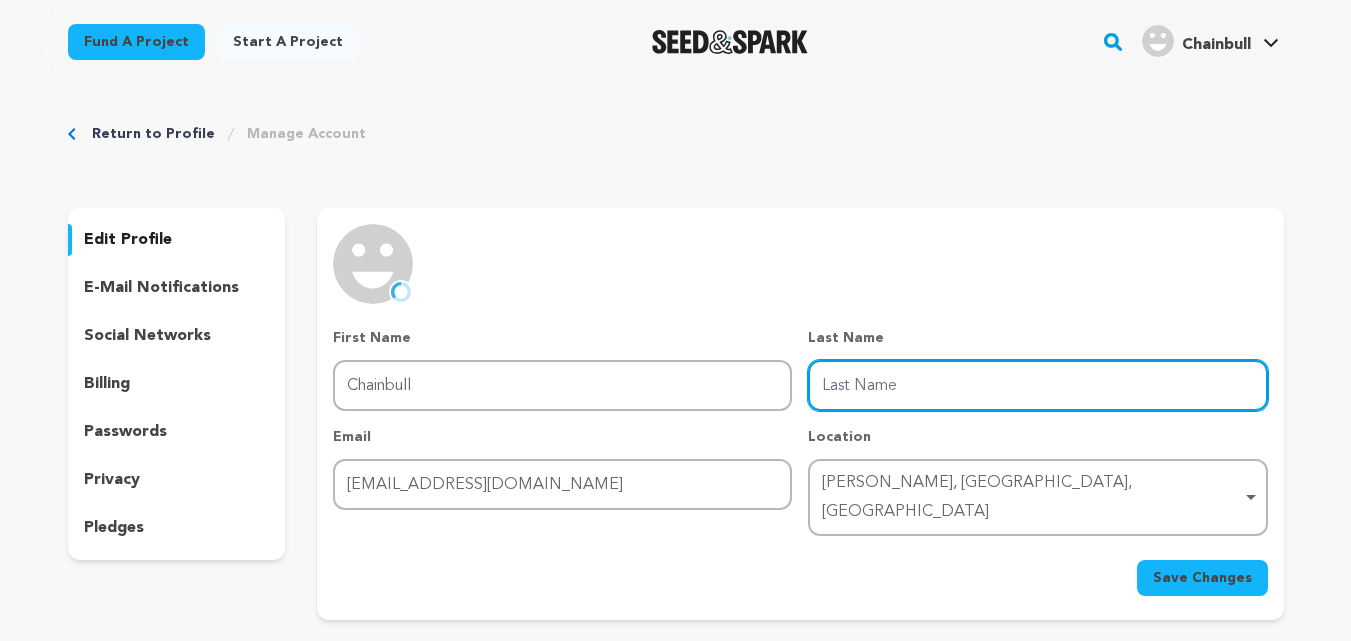 click on "Last Name" at bounding box center [1037, 385] 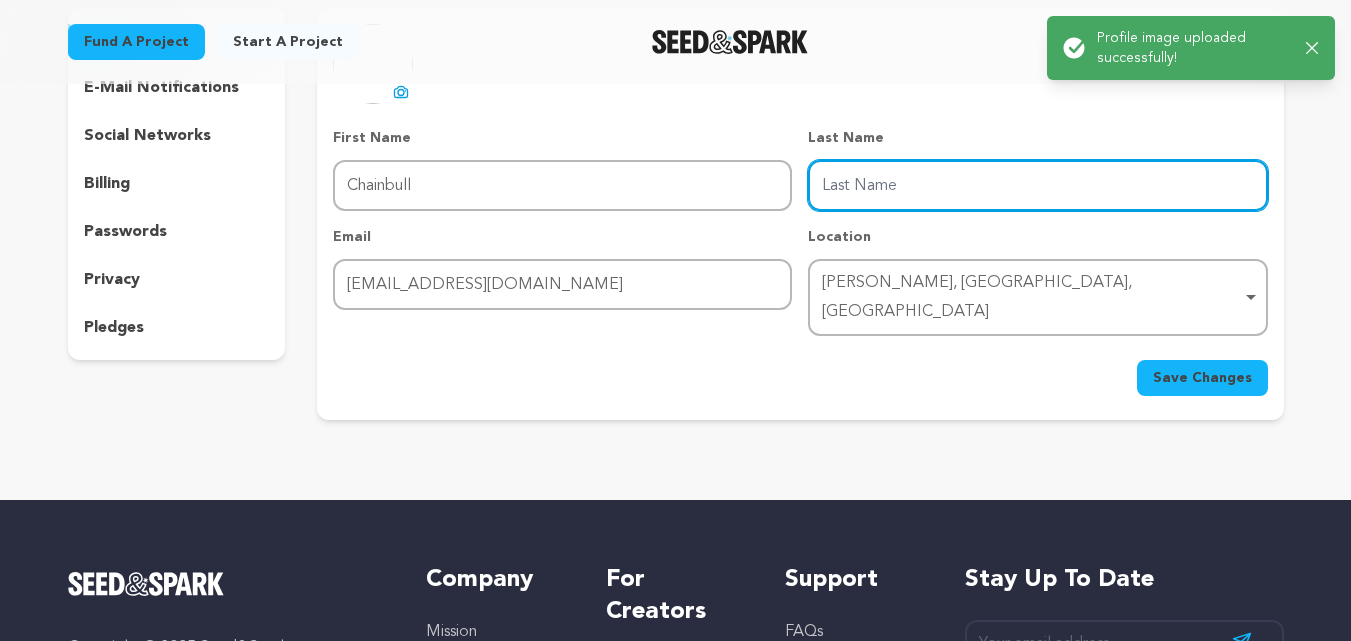scroll, scrollTop: 100, scrollLeft: 0, axis: vertical 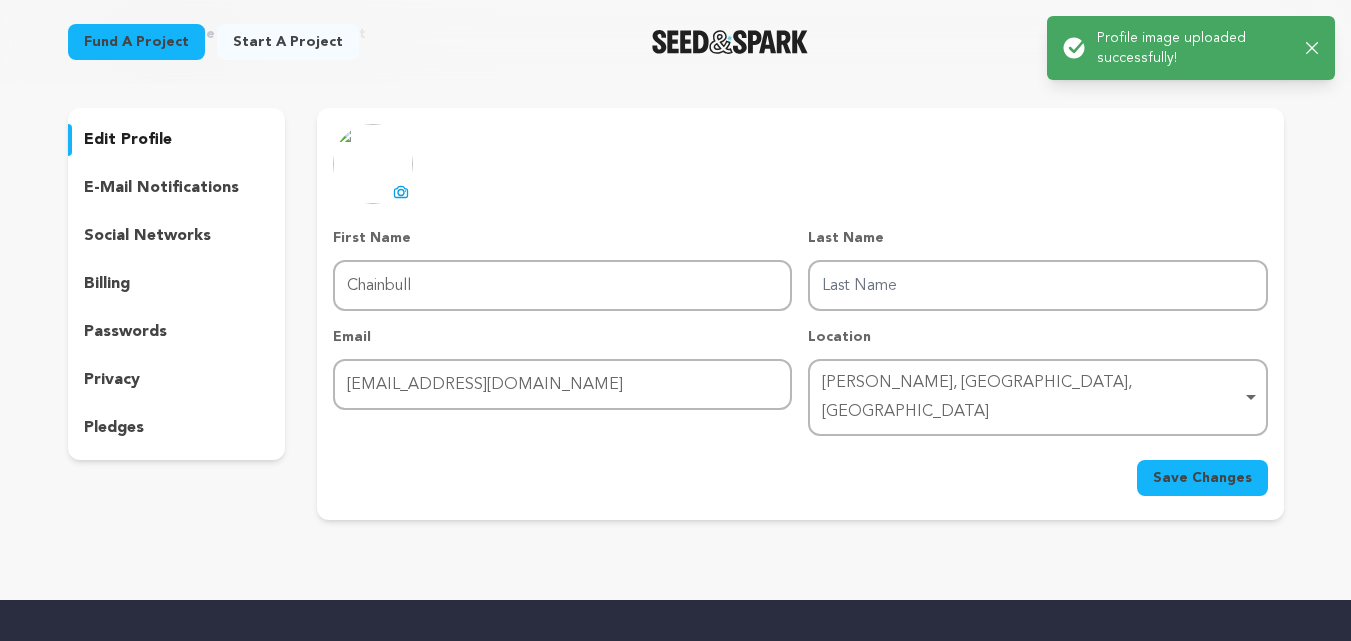 click on "e-mail notifications" at bounding box center [161, 188] 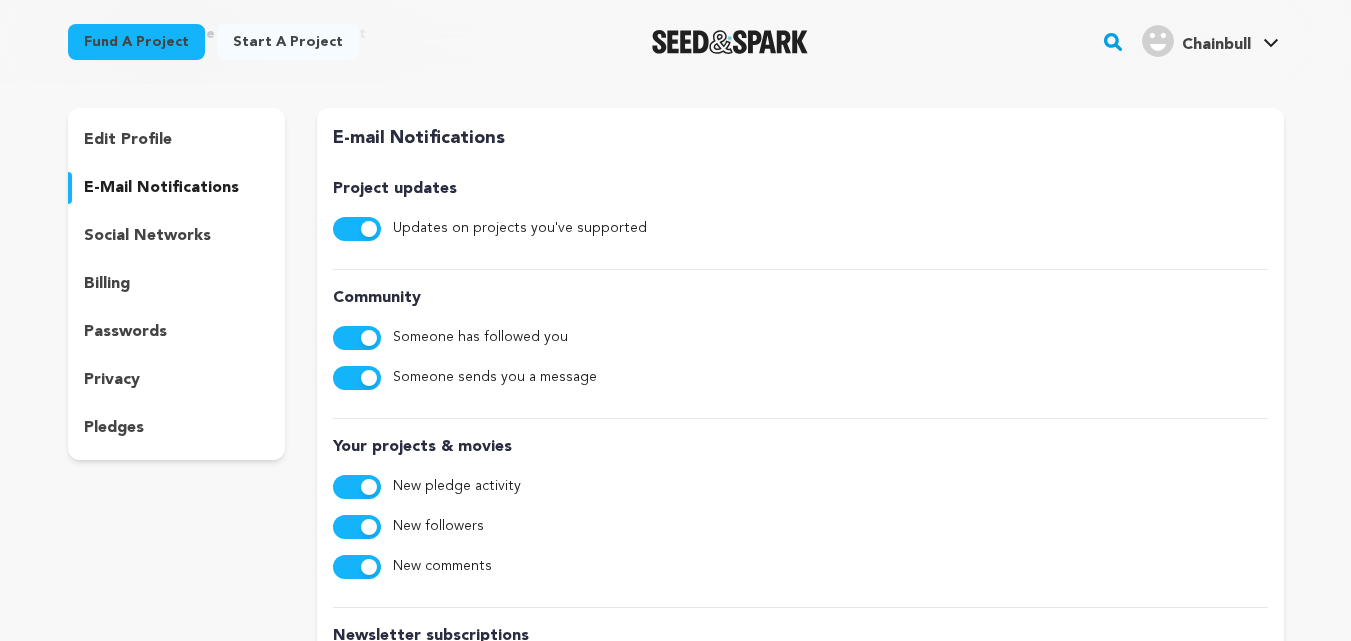 click on "social networks" at bounding box center (147, 236) 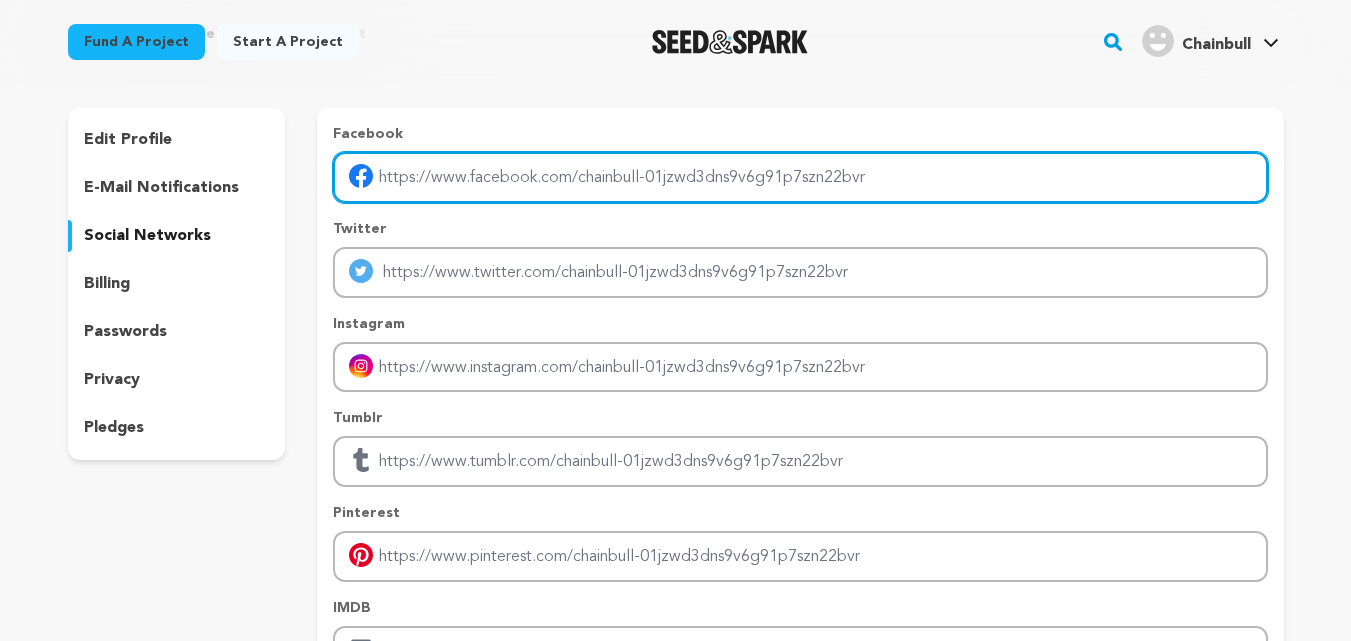 click at bounding box center [800, 177] 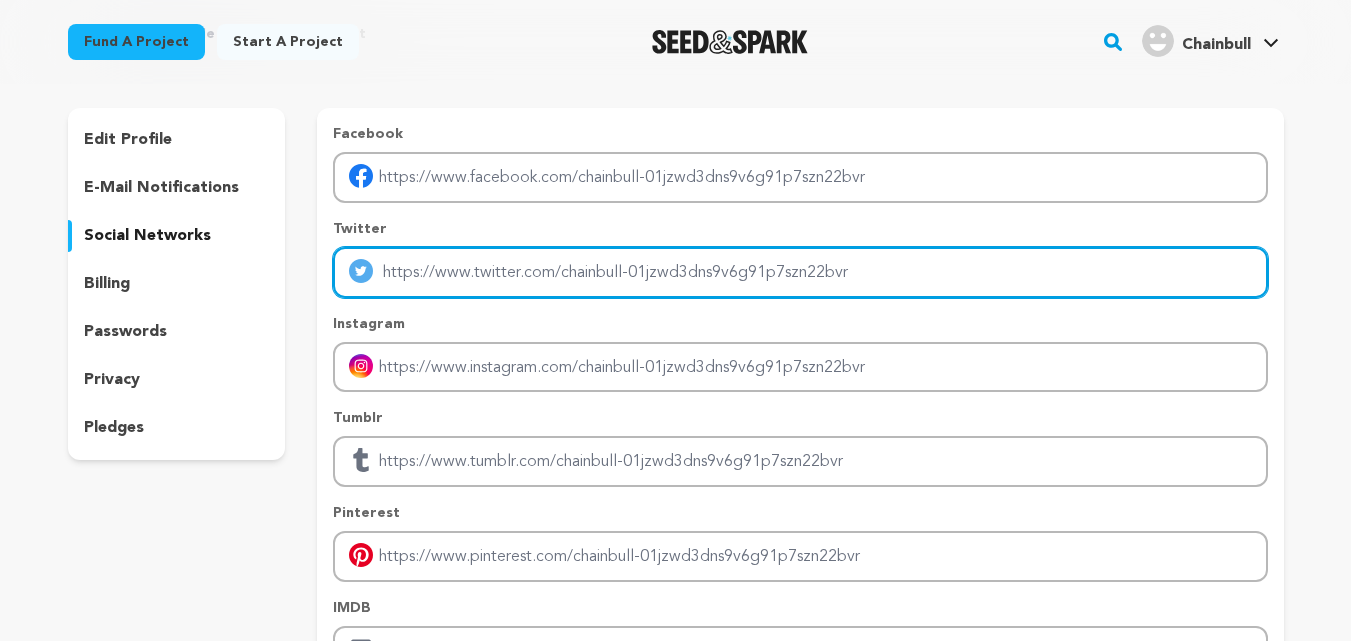 click at bounding box center (800, 272) 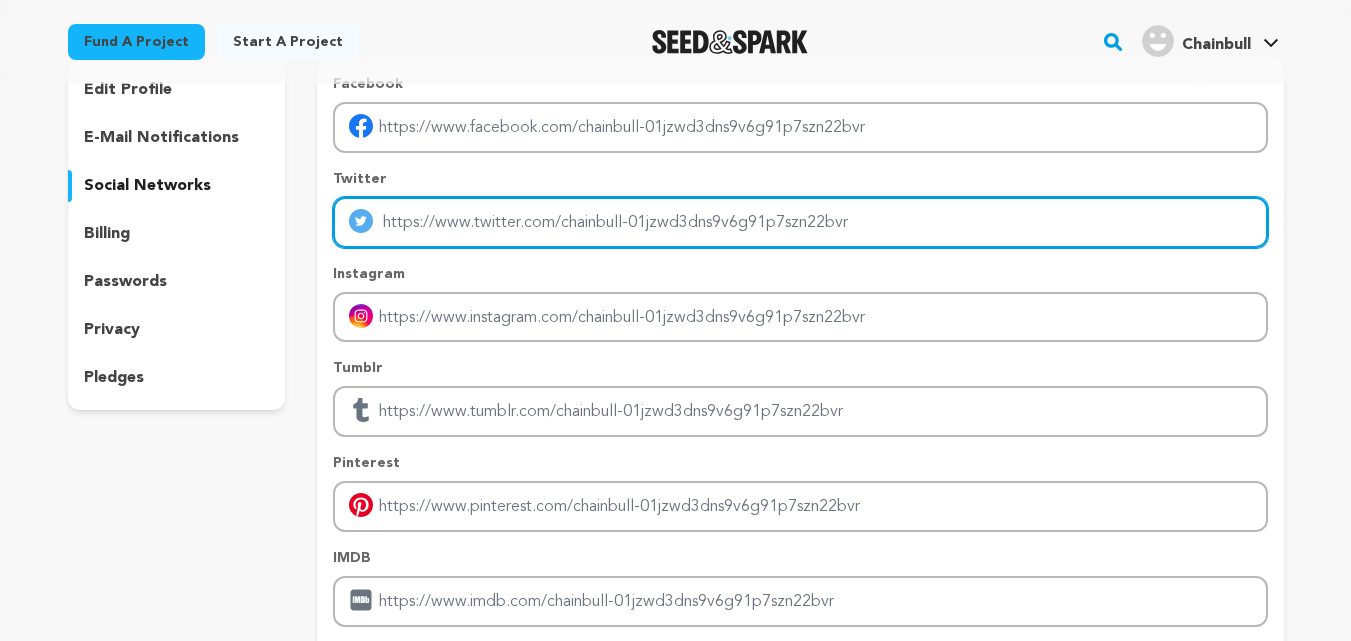 scroll, scrollTop: 100, scrollLeft: 0, axis: vertical 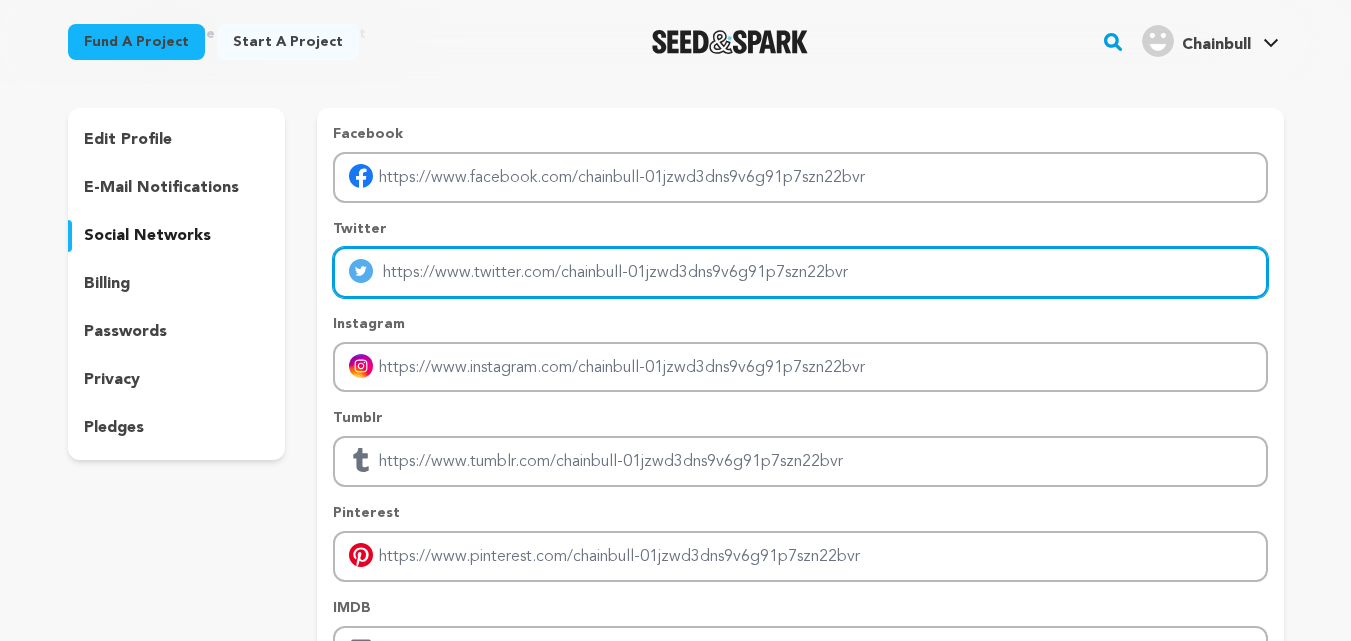 click at bounding box center (800, 272) 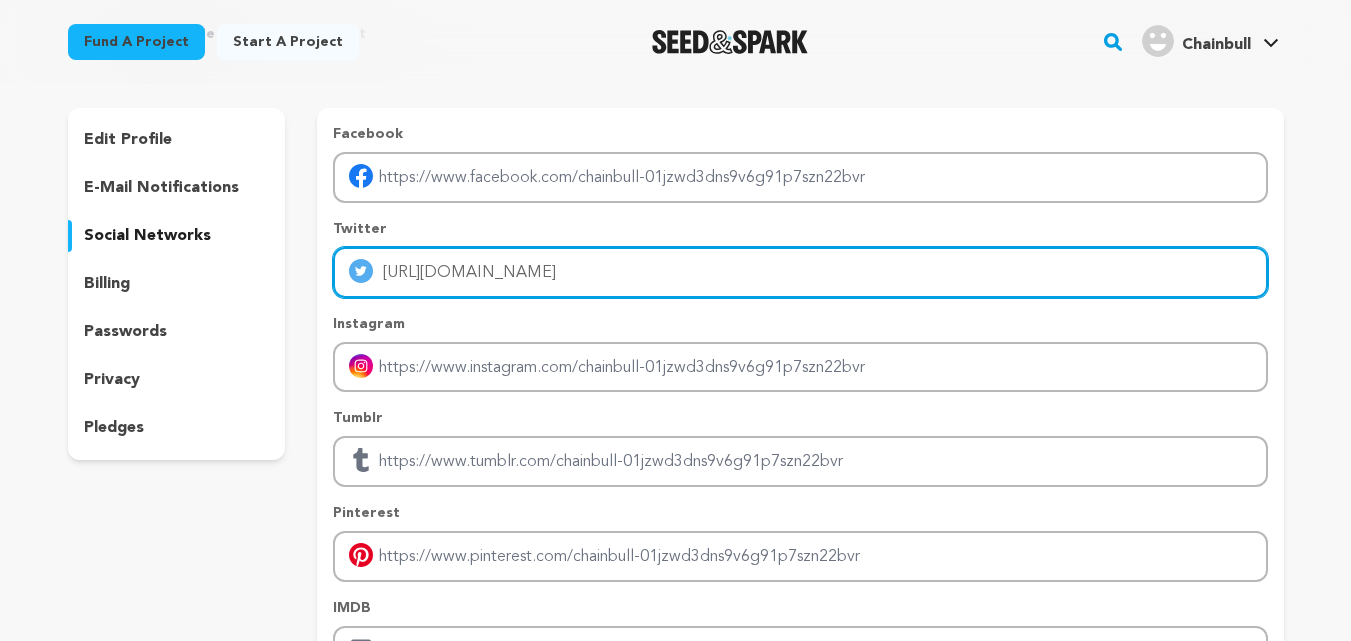 type on "https://x.com/Chainbull_net" 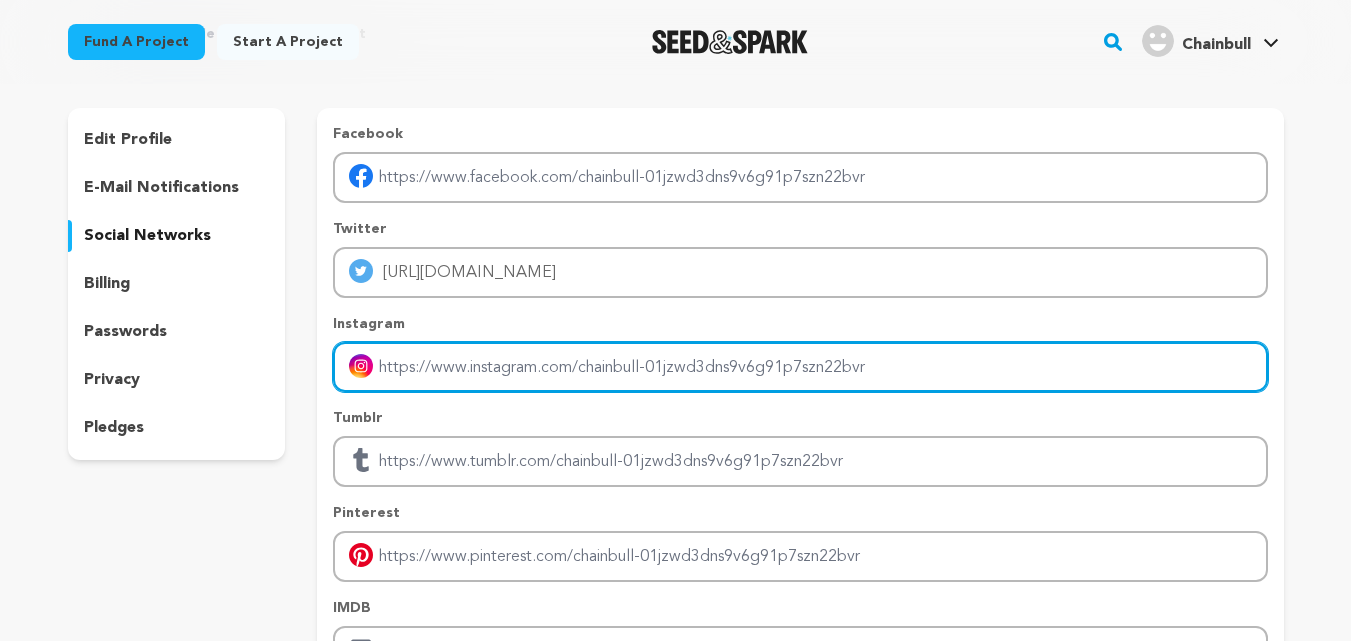 click at bounding box center (800, 367) 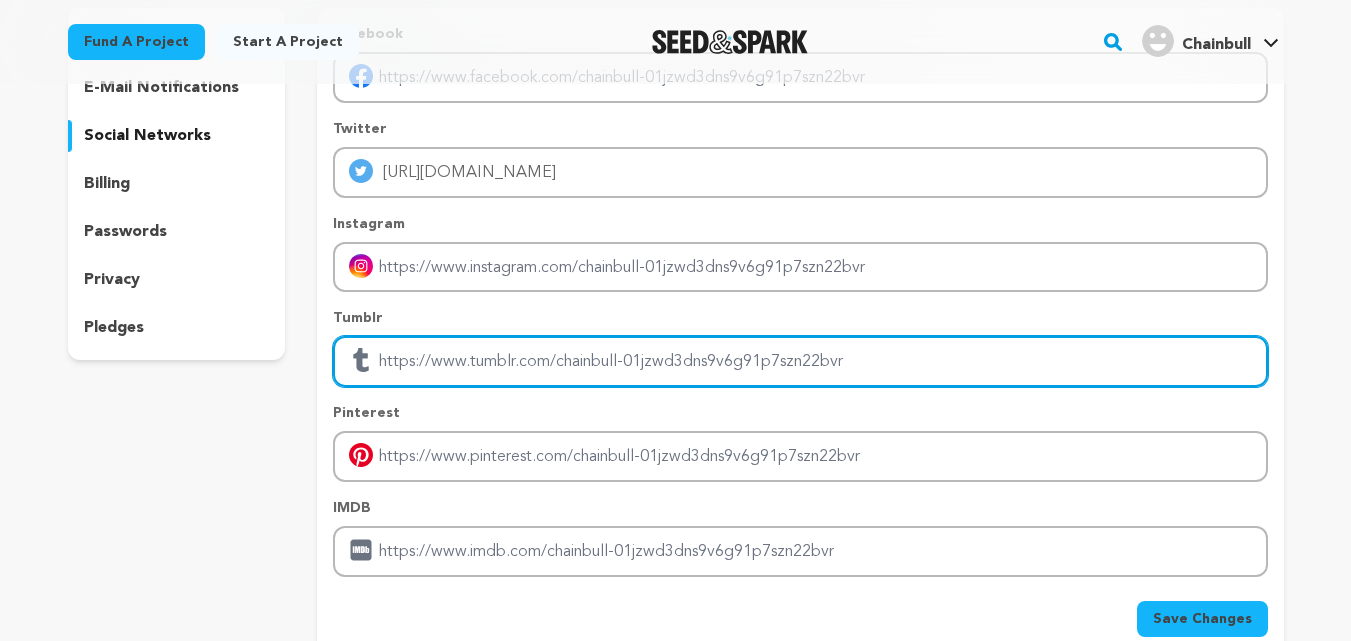 click at bounding box center [800, 361] 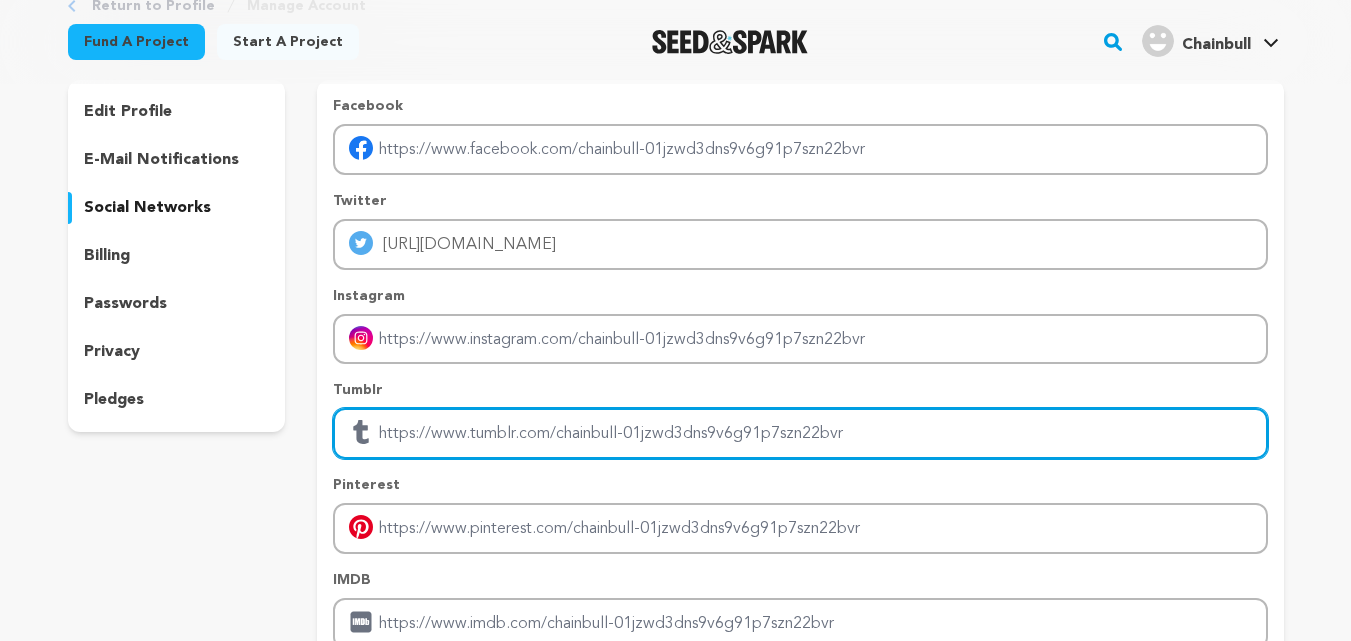 scroll, scrollTop: 0, scrollLeft: 0, axis: both 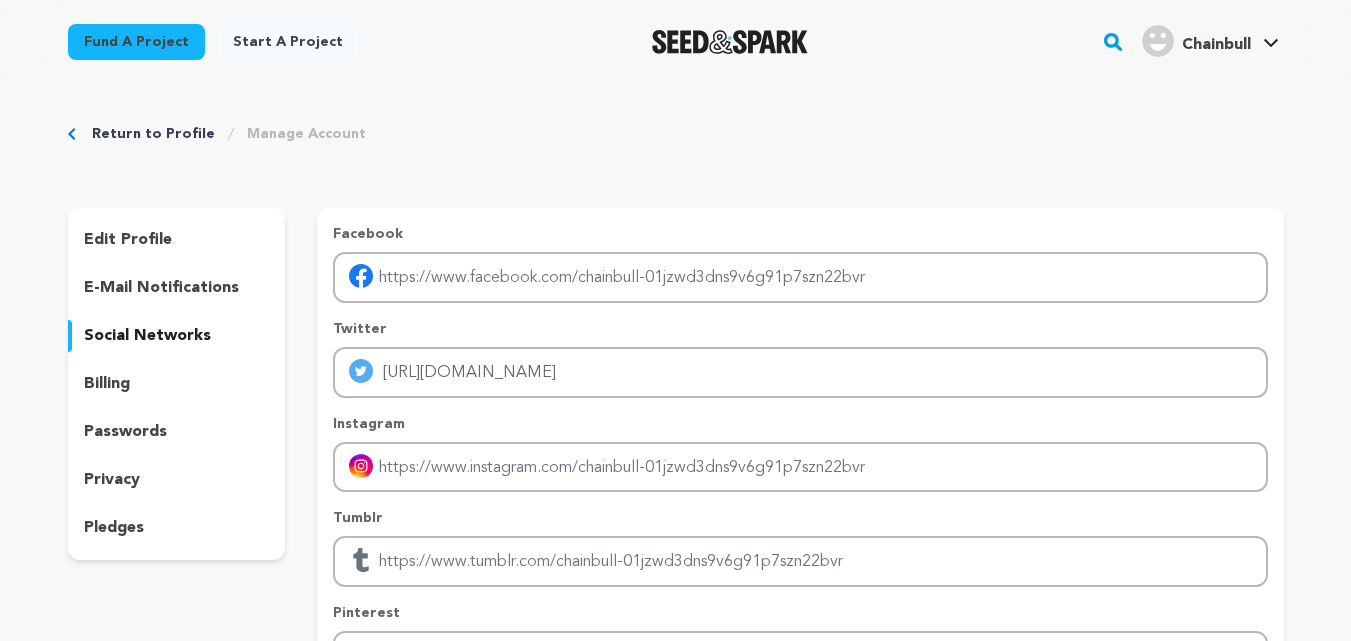 click on "billing" at bounding box center [177, 384] 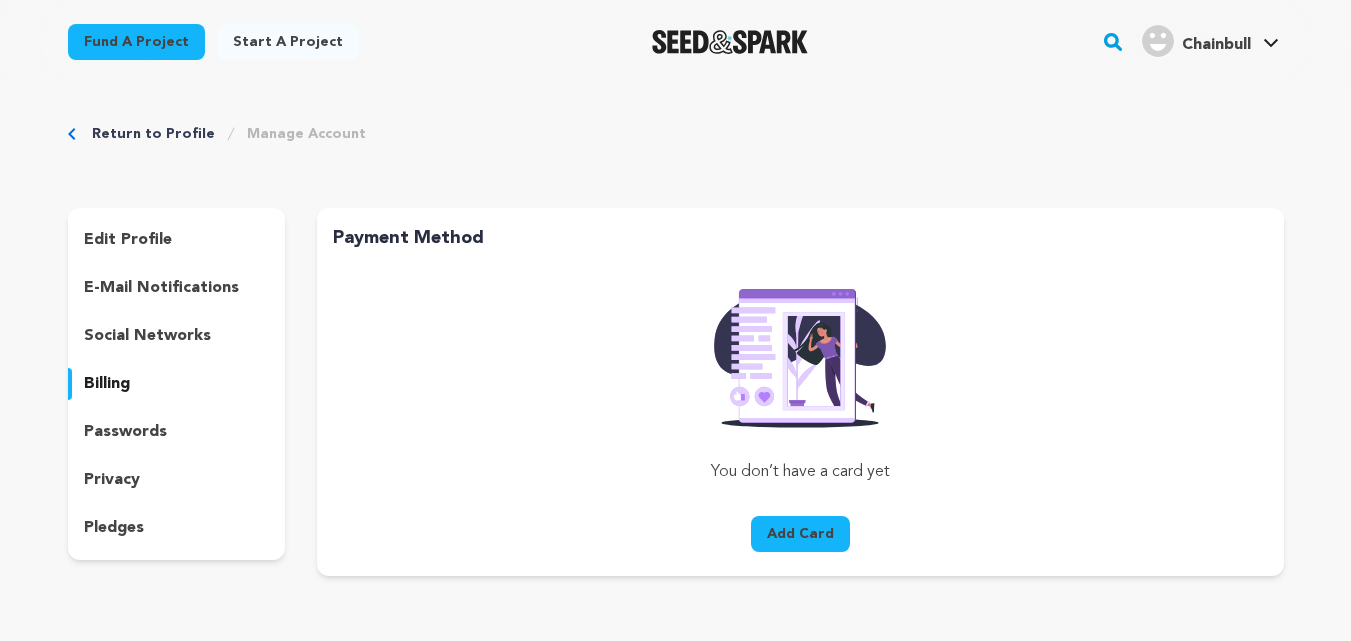 click on "passwords" at bounding box center (125, 432) 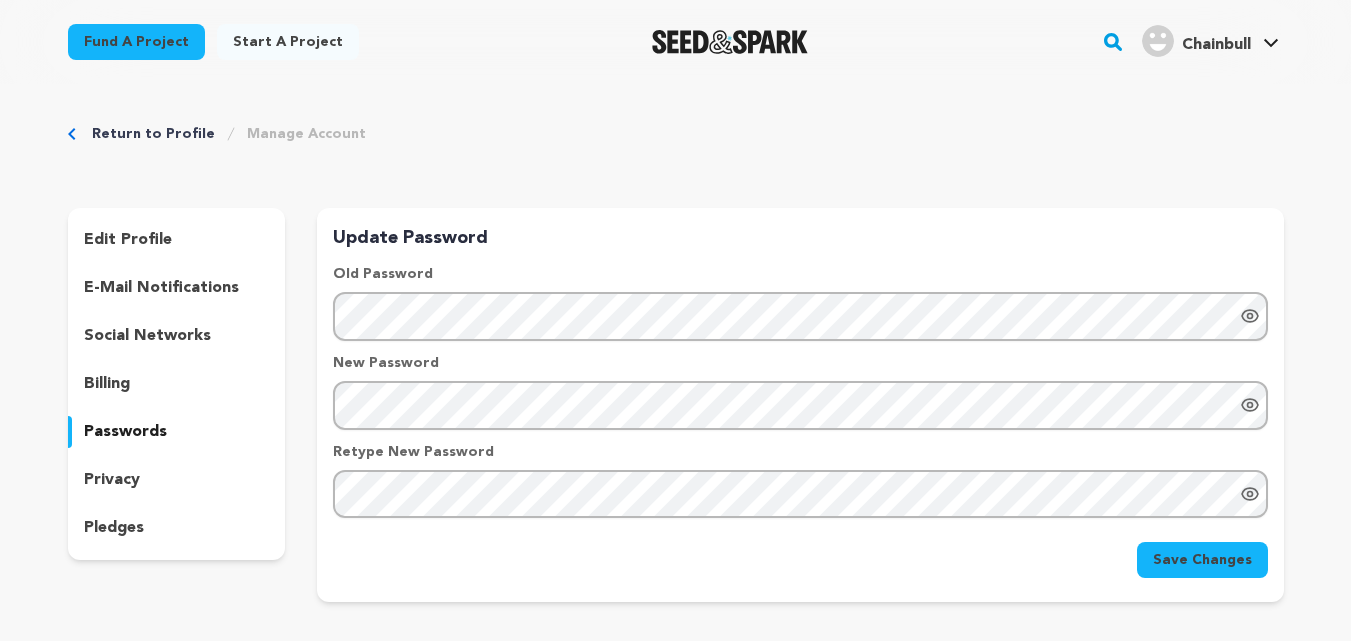 click on "privacy" at bounding box center [112, 480] 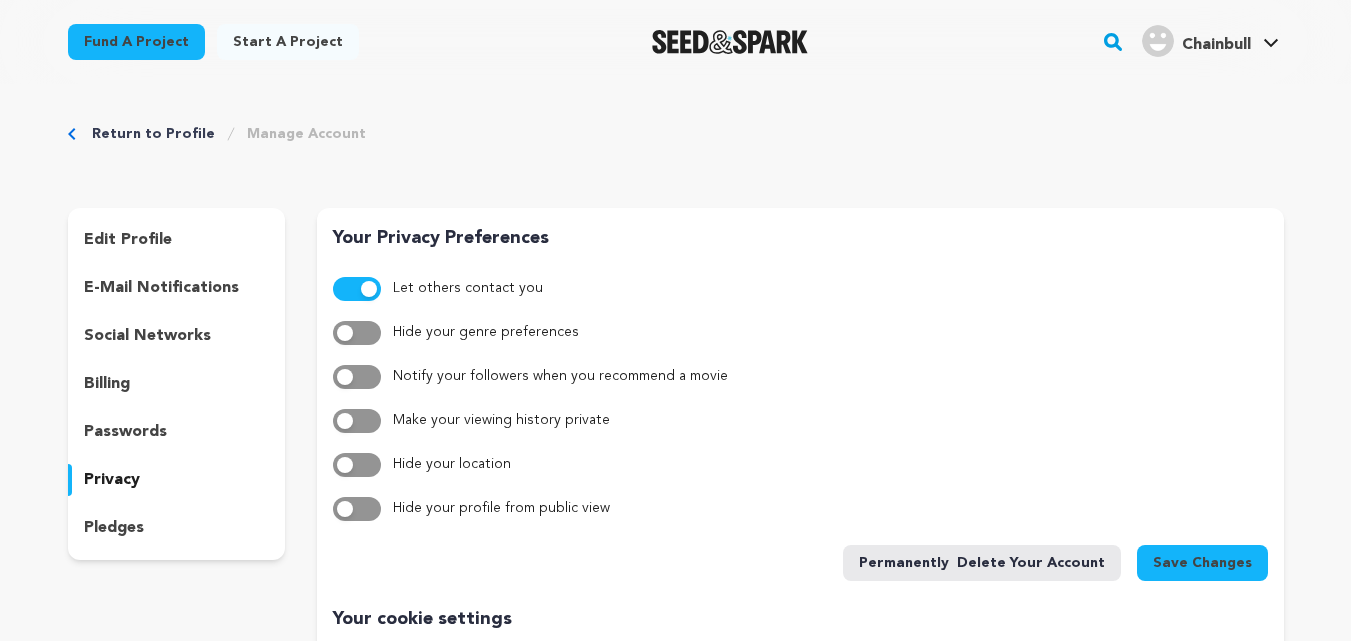 click on "pledges" at bounding box center [114, 528] 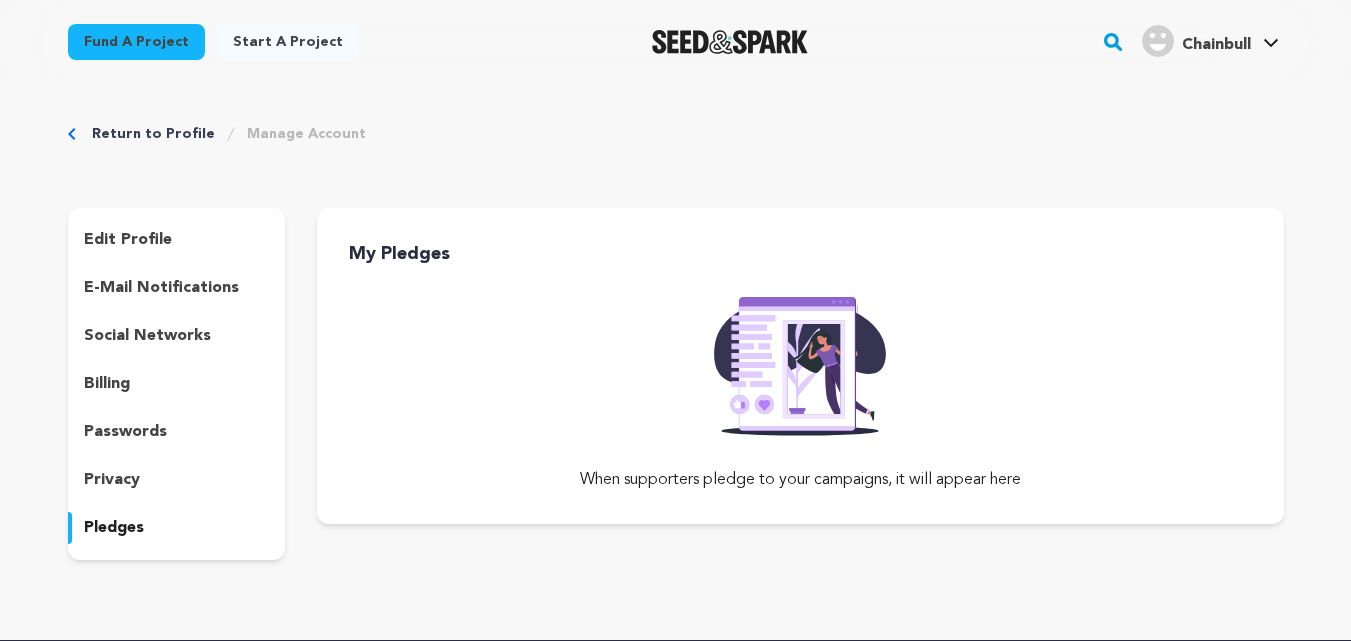 click on "edit profile" at bounding box center [177, 240] 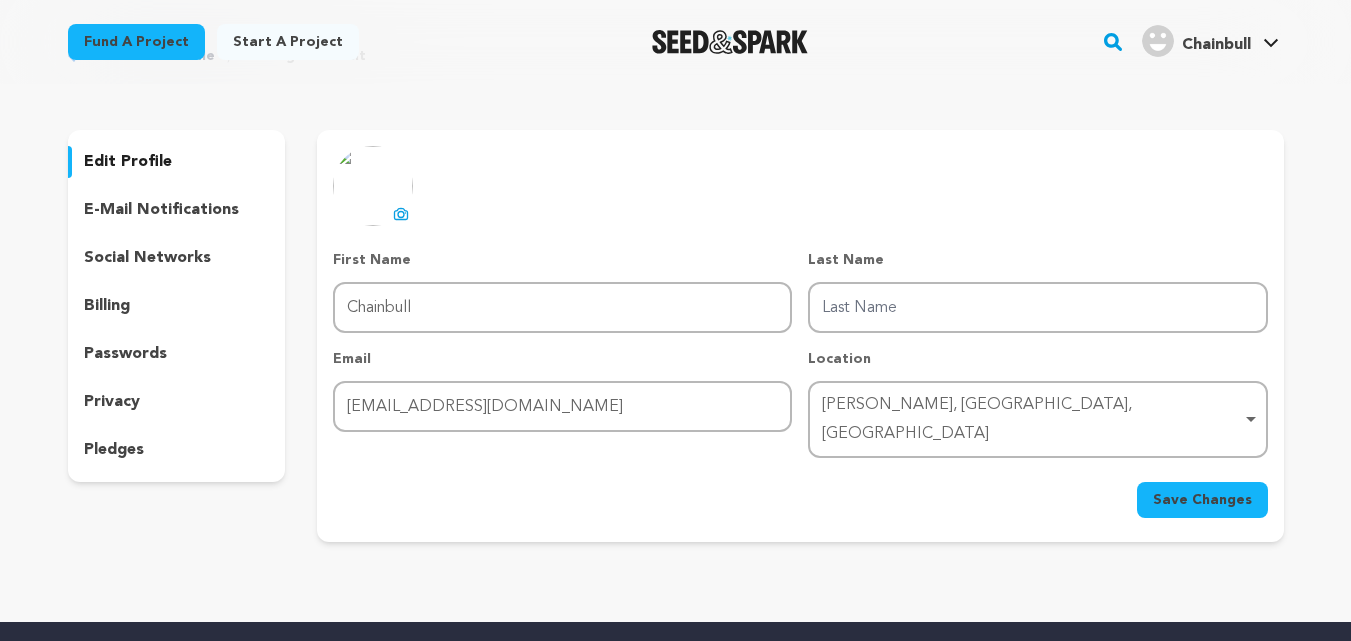 scroll, scrollTop: 100, scrollLeft: 0, axis: vertical 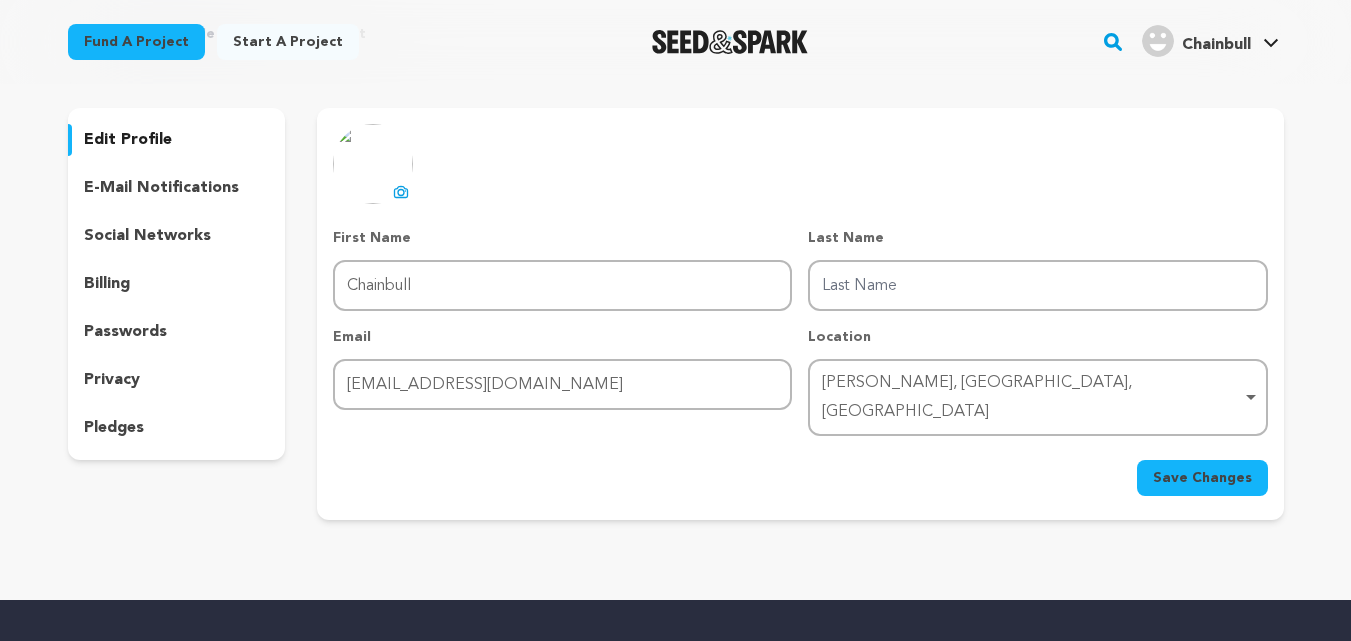 click on "edit profile
e-mail notifications
social networks
billing
passwords
privacy
pledges" at bounding box center (177, 284) 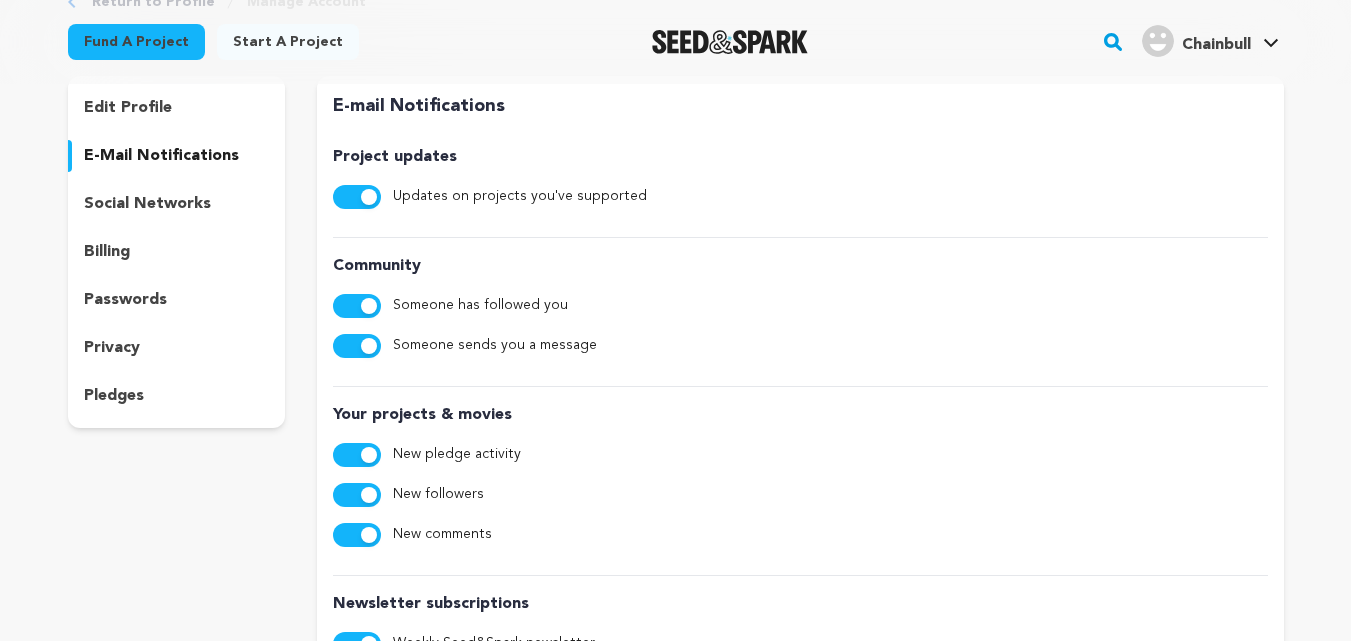 scroll, scrollTop: 0, scrollLeft: 0, axis: both 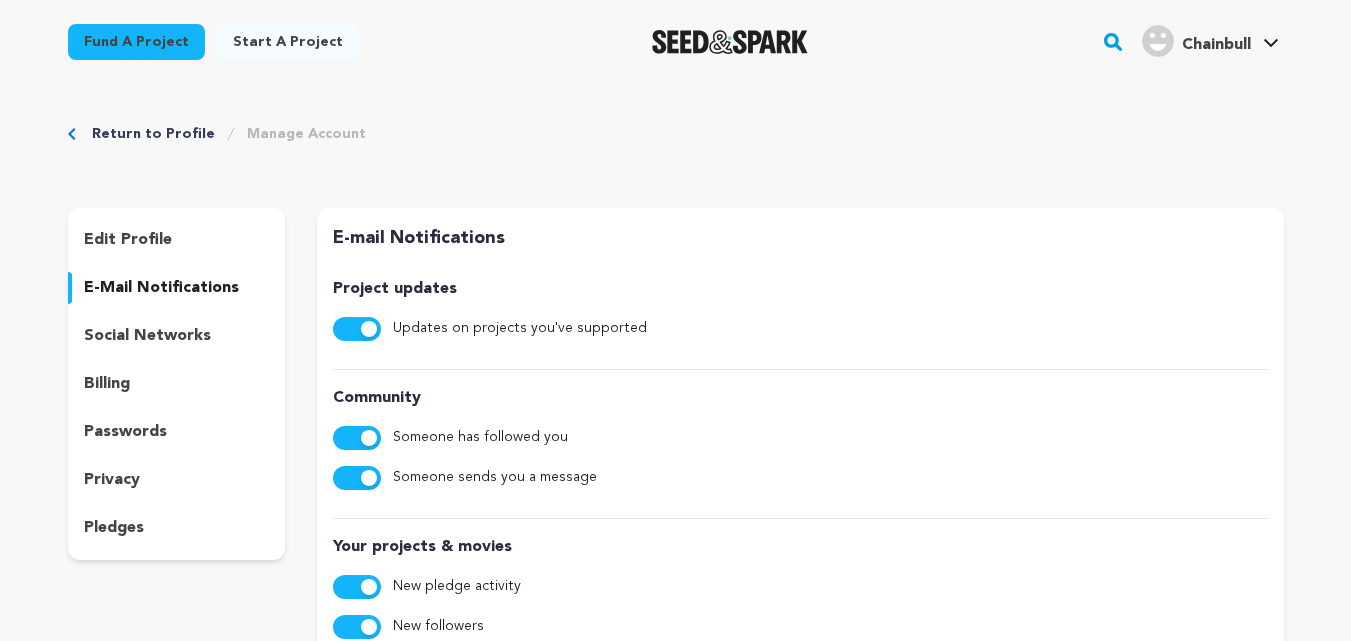 click on "social networks" at bounding box center [147, 336] 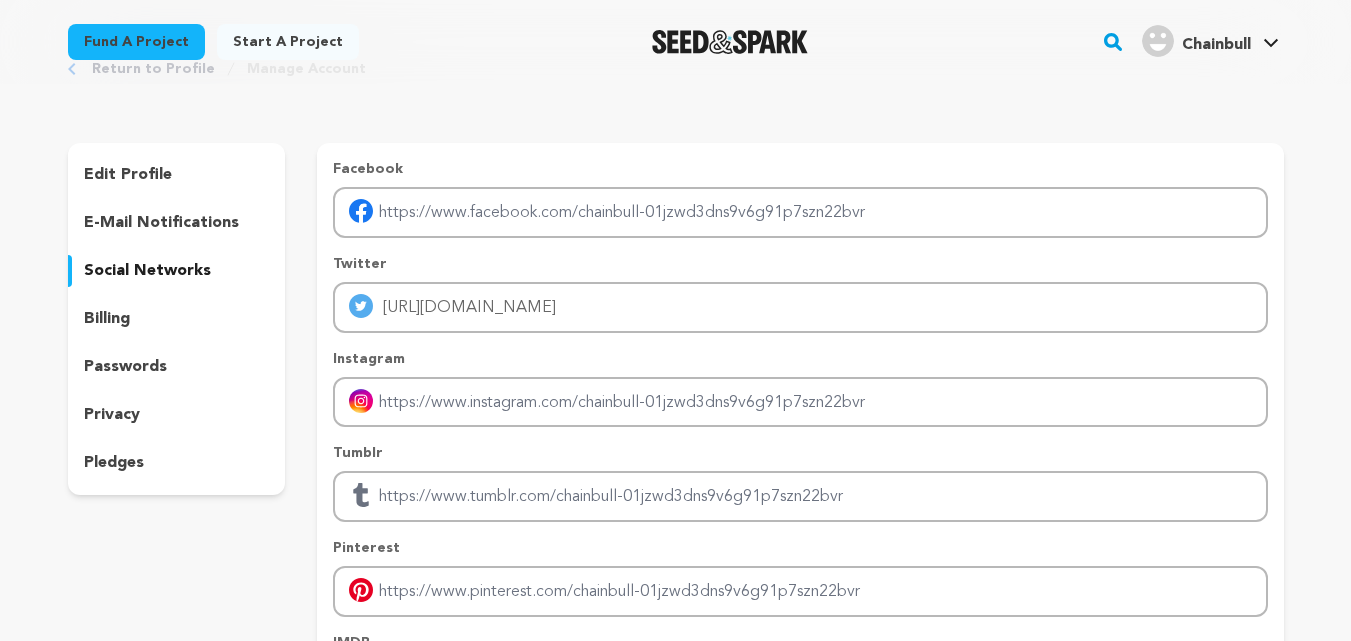 scroll, scrollTop: 100, scrollLeft: 0, axis: vertical 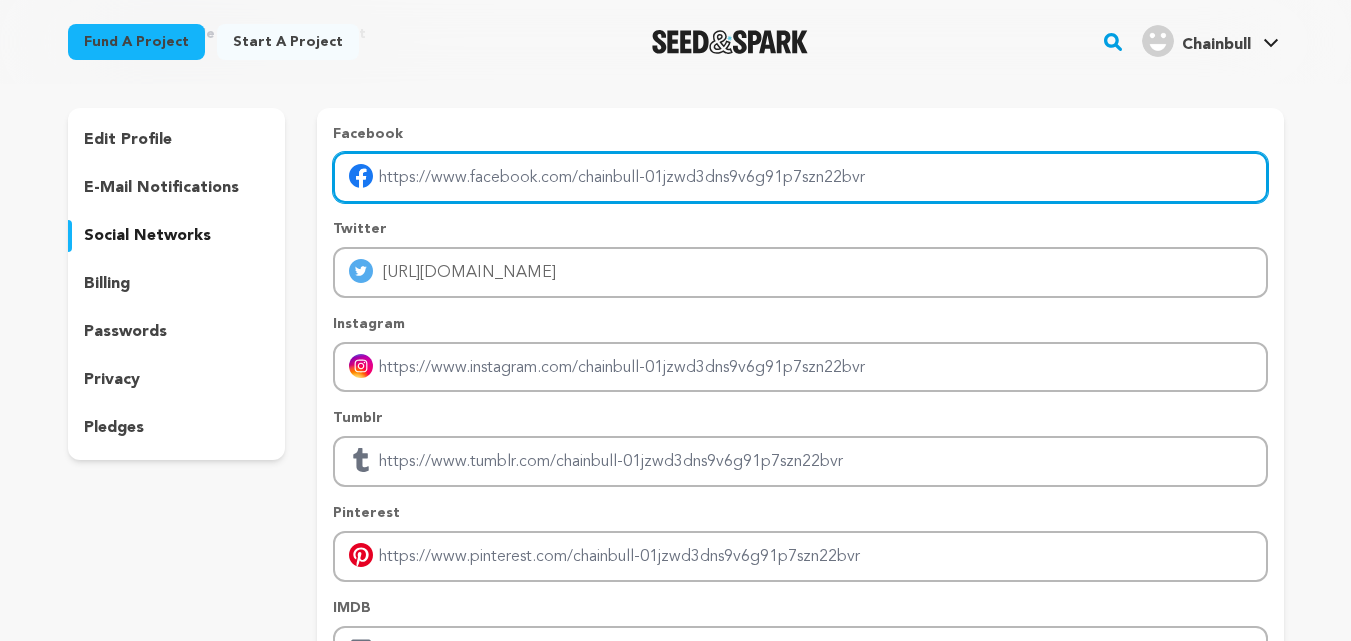 click at bounding box center [800, 177] 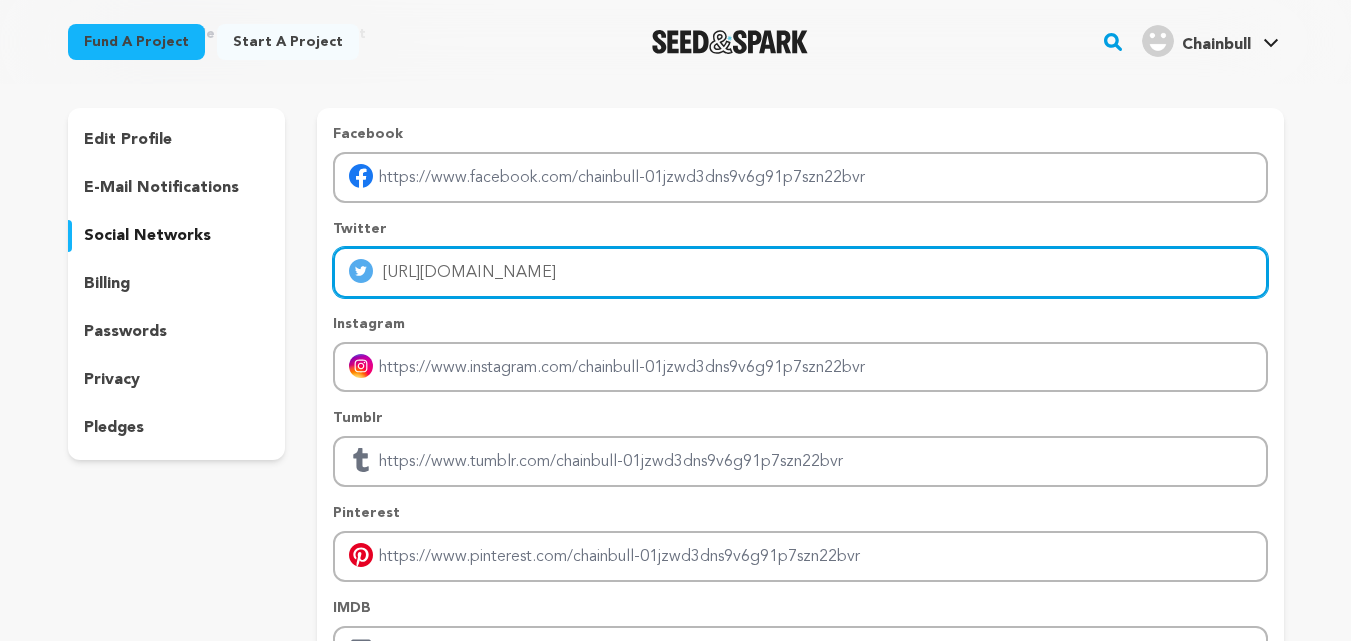 click on "https://x.com/Chainbull_net" at bounding box center [800, 272] 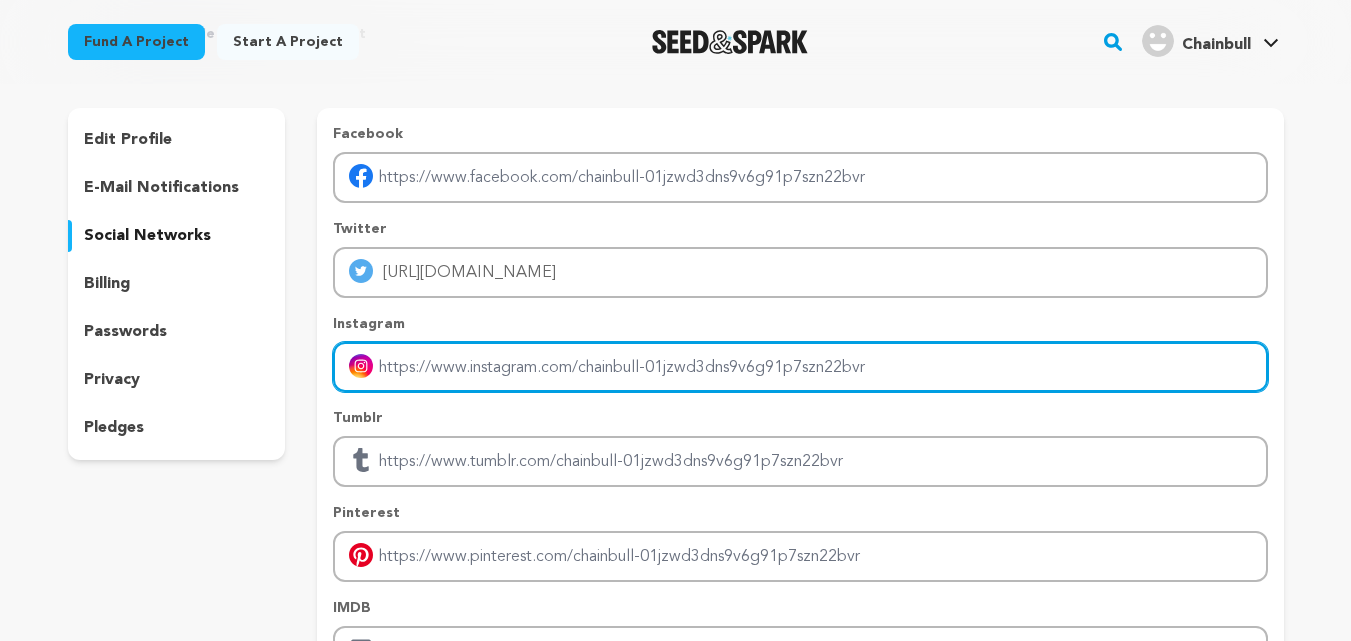click at bounding box center [800, 367] 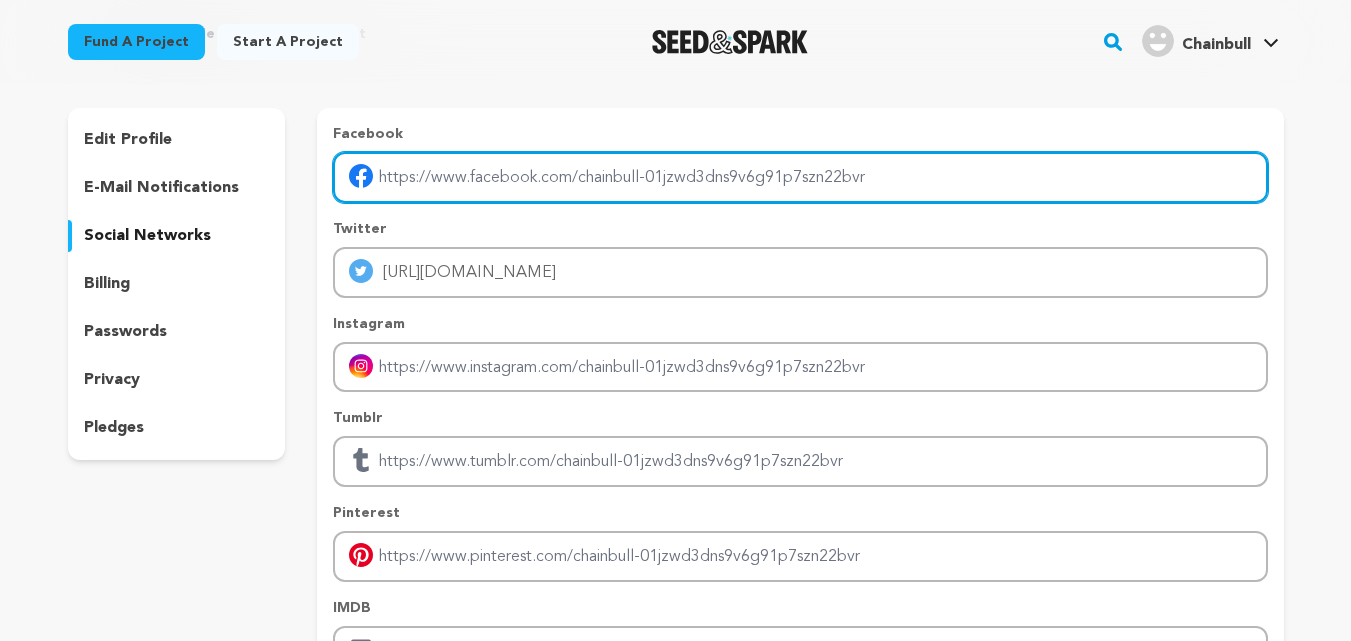 click at bounding box center (800, 177) 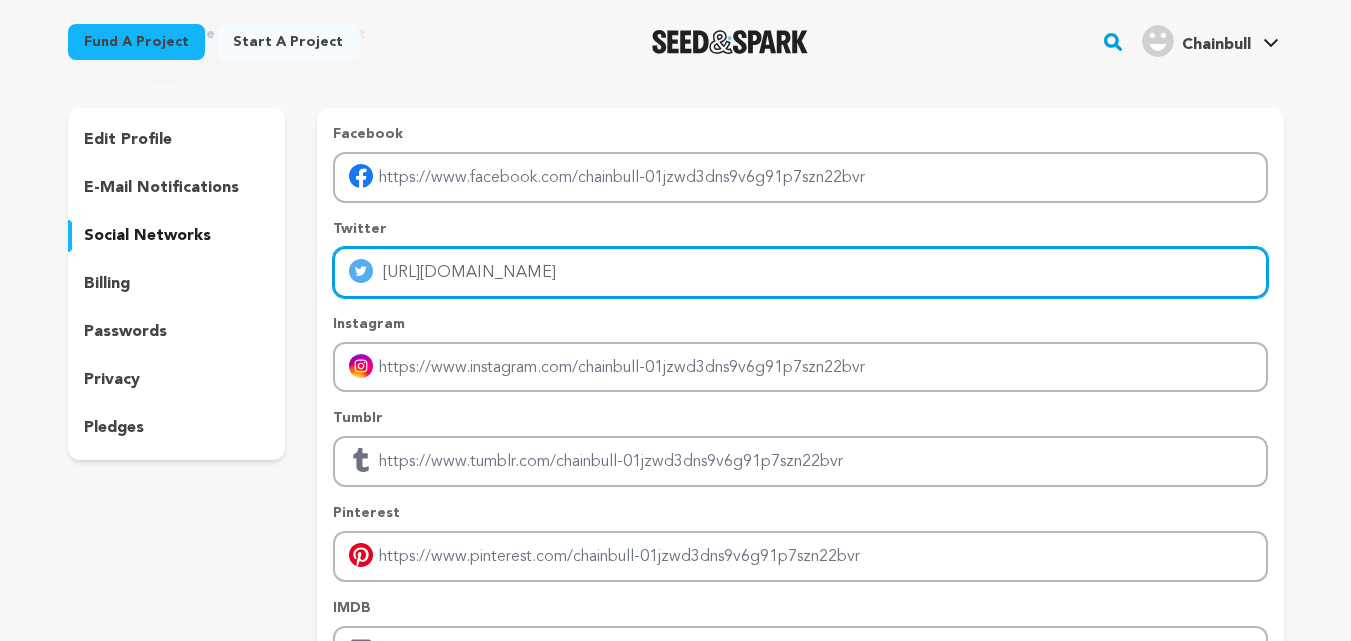 click on "https://x.com/Chainbull_net" at bounding box center [800, 272] 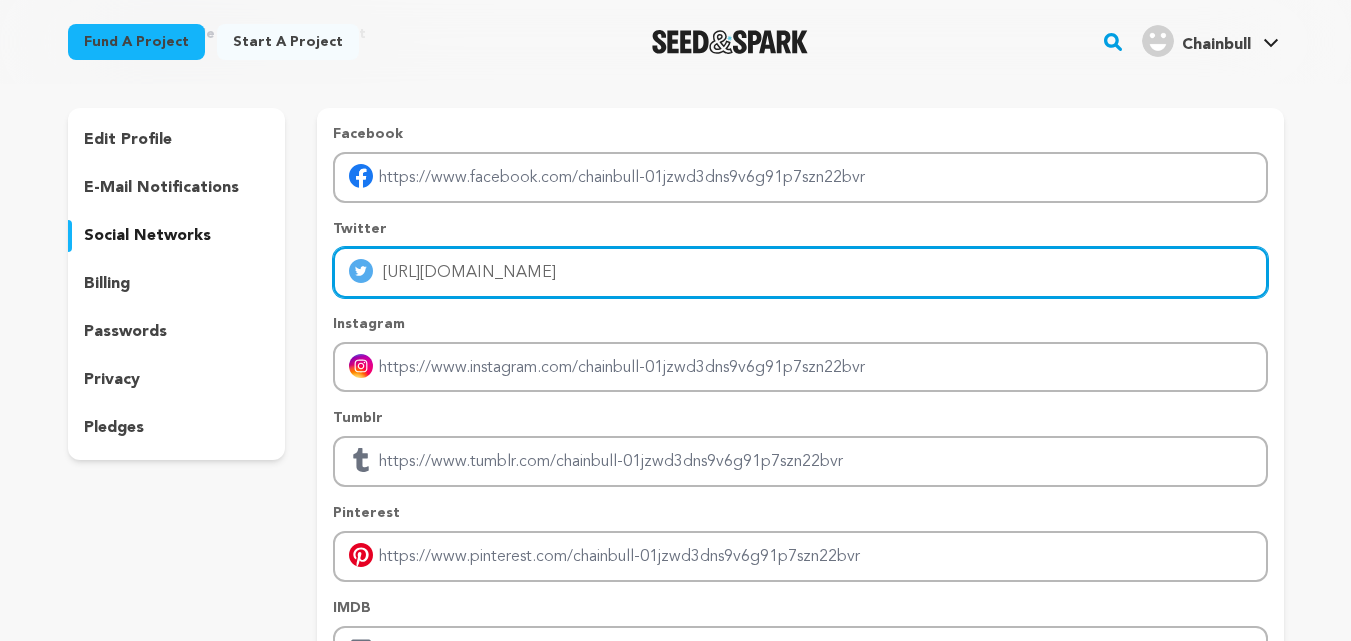scroll, scrollTop: 200, scrollLeft: 0, axis: vertical 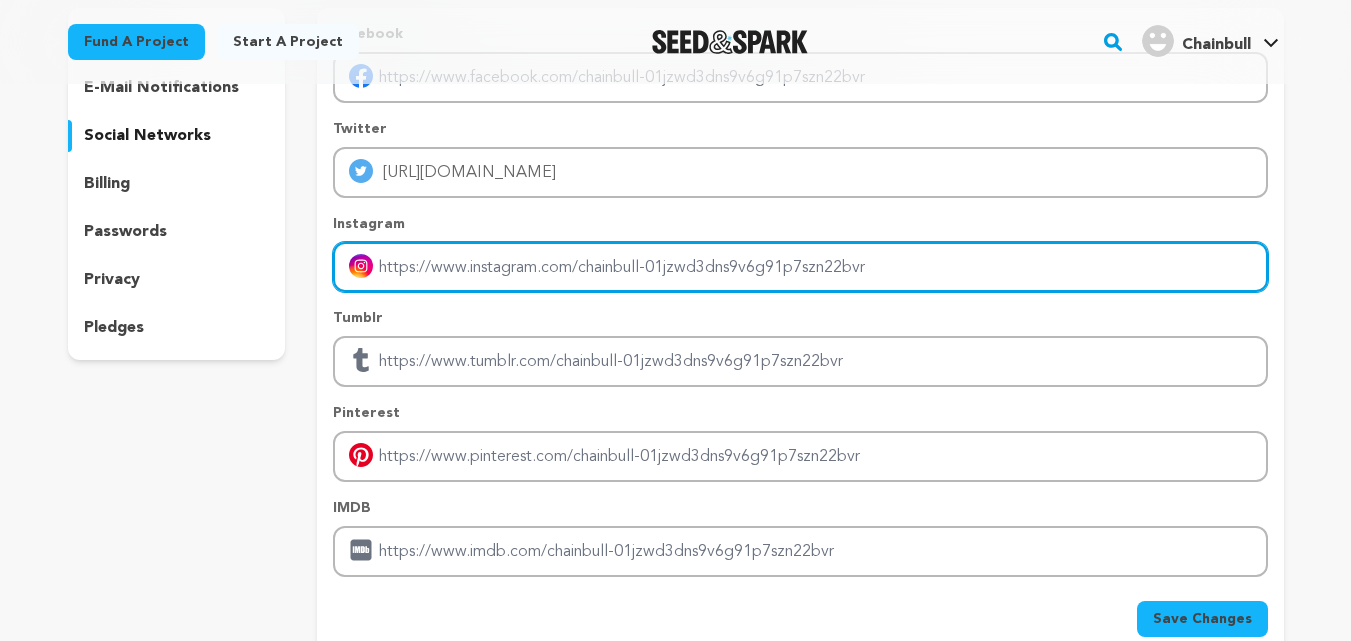 click at bounding box center (800, 267) 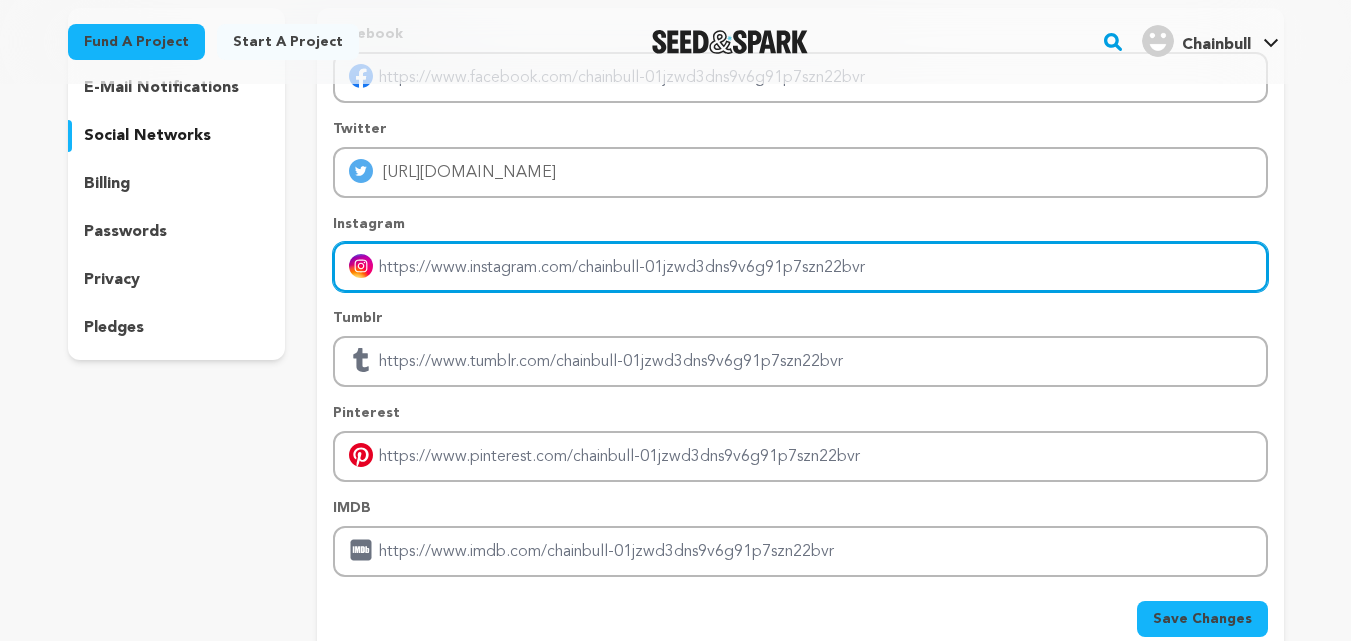 click at bounding box center (800, 267) 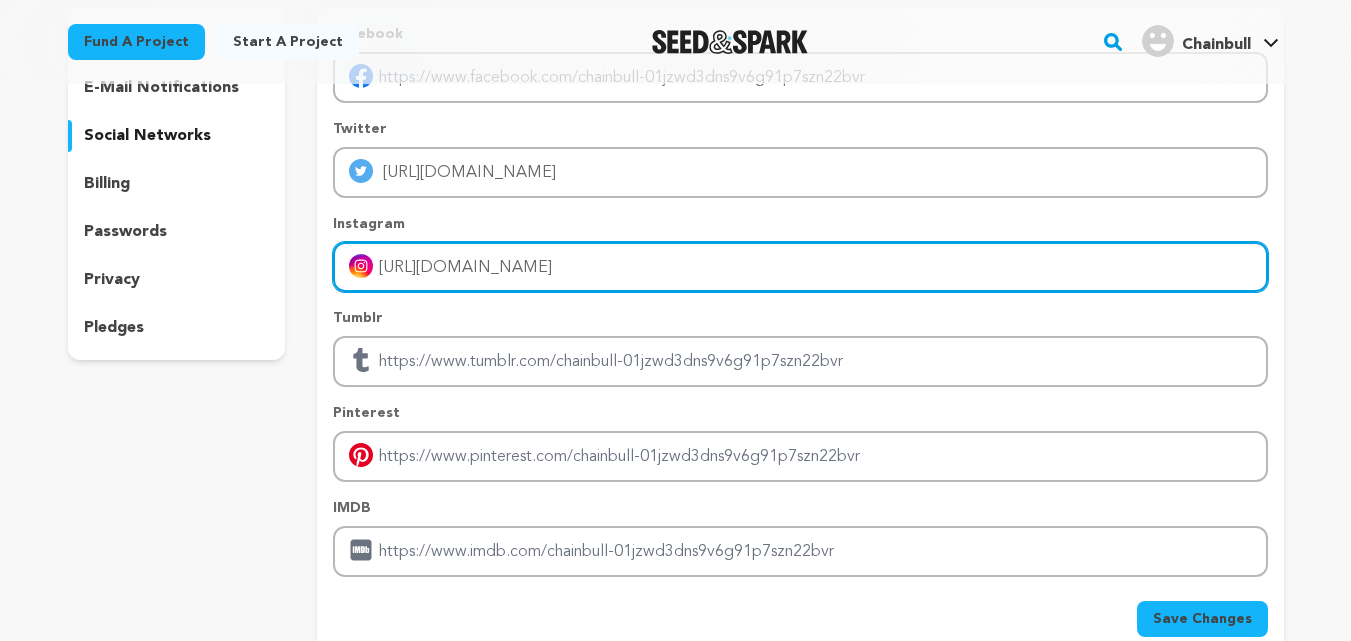 type on "https://www.instagram.com/chainbull_net/" 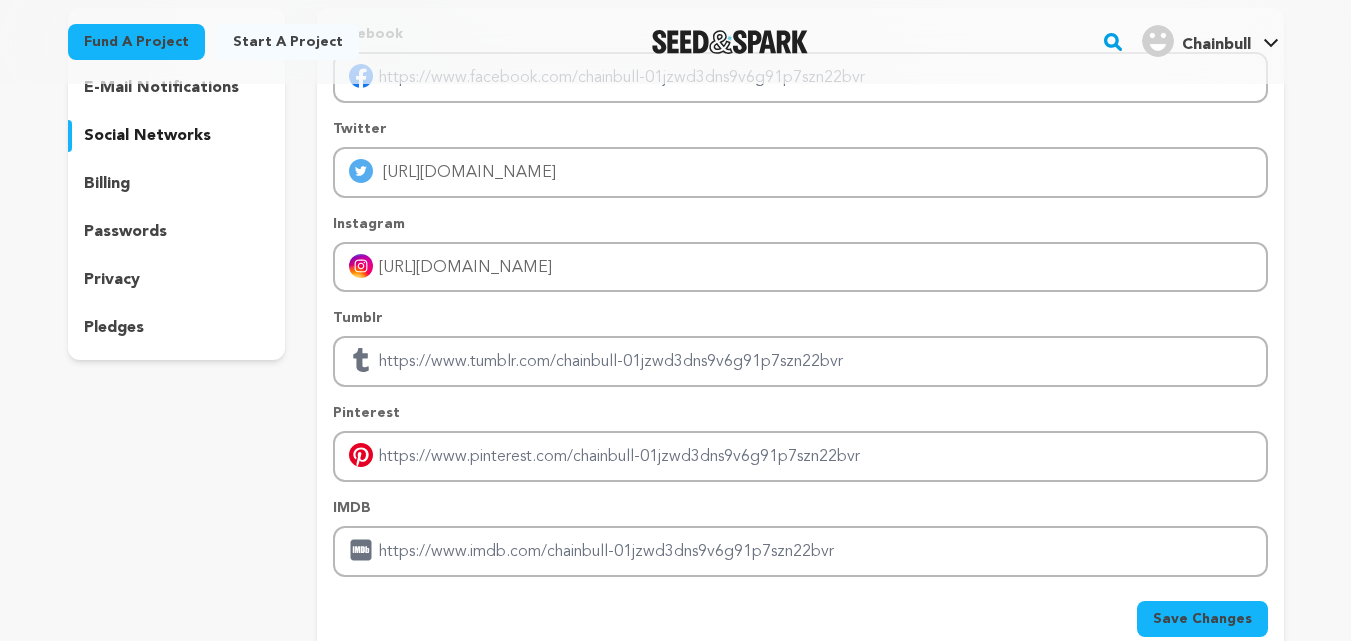 click on "Save Changes" at bounding box center (1202, 619) 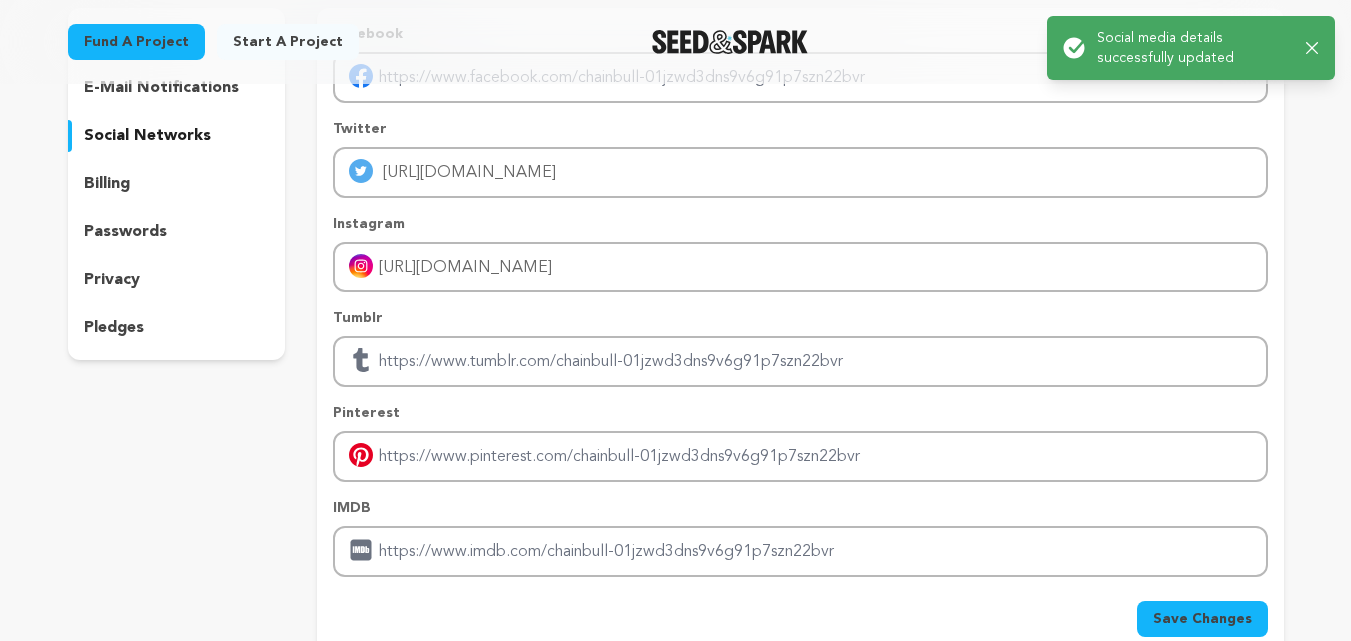 click 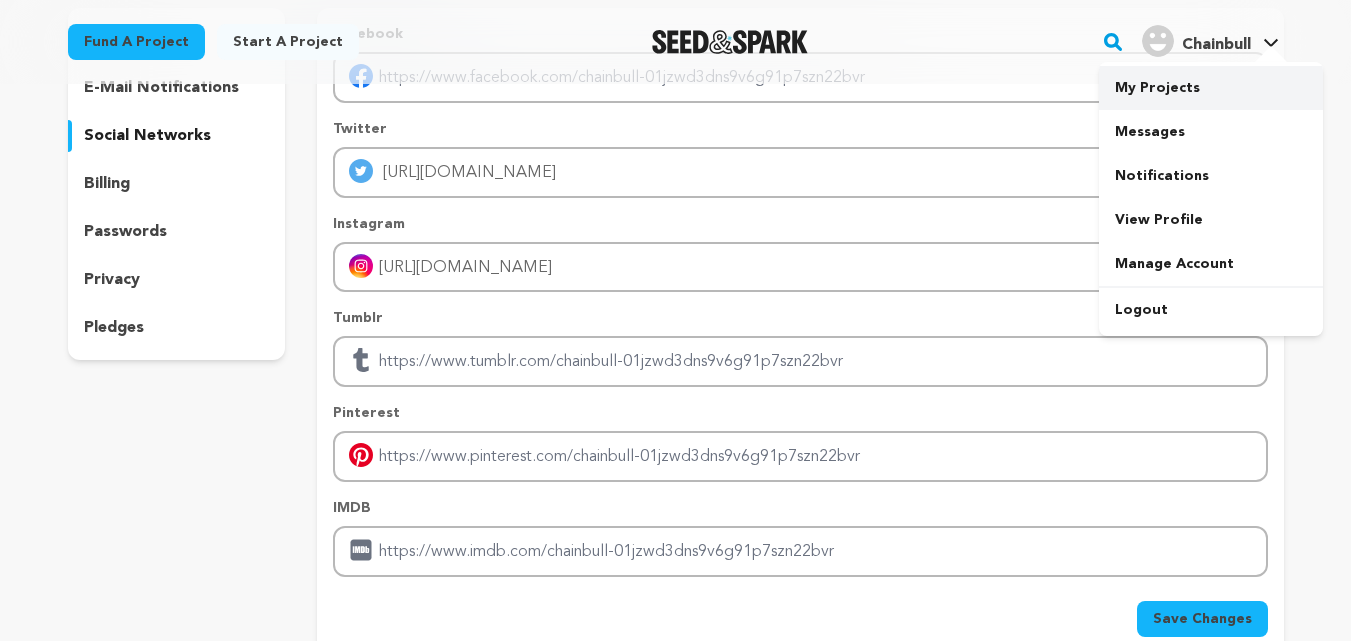 click on "My Projects" at bounding box center (1211, 88) 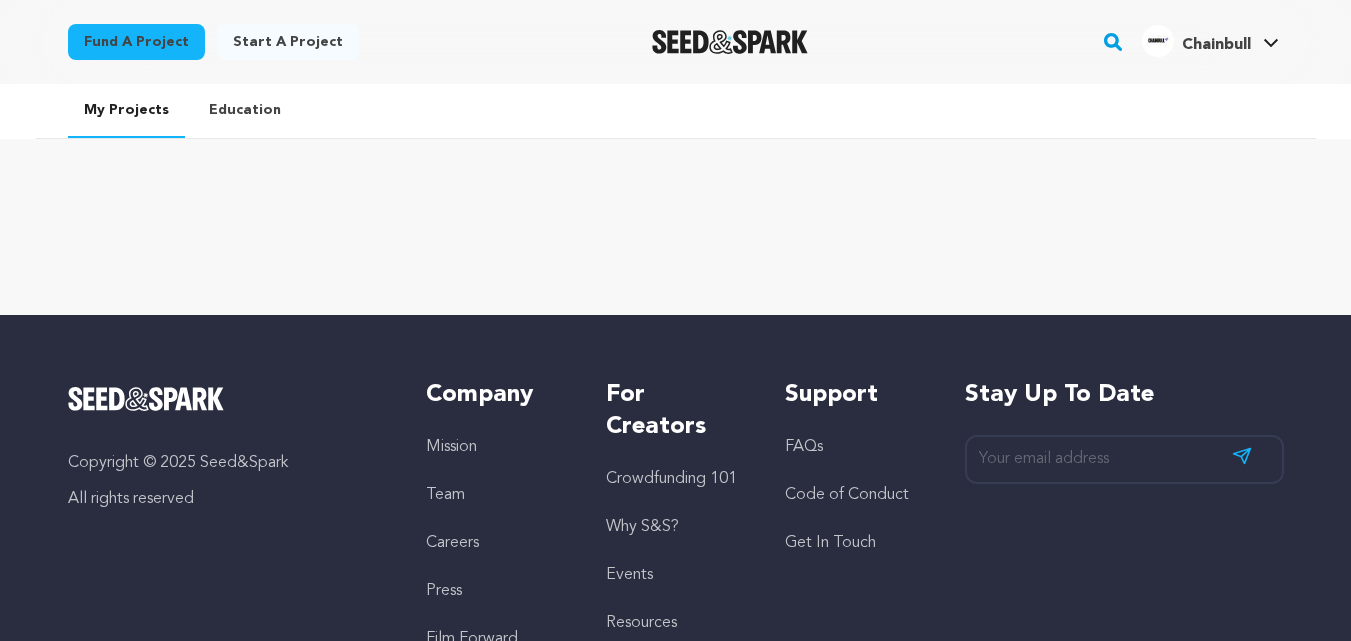 scroll, scrollTop: 0, scrollLeft: 0, axis: both 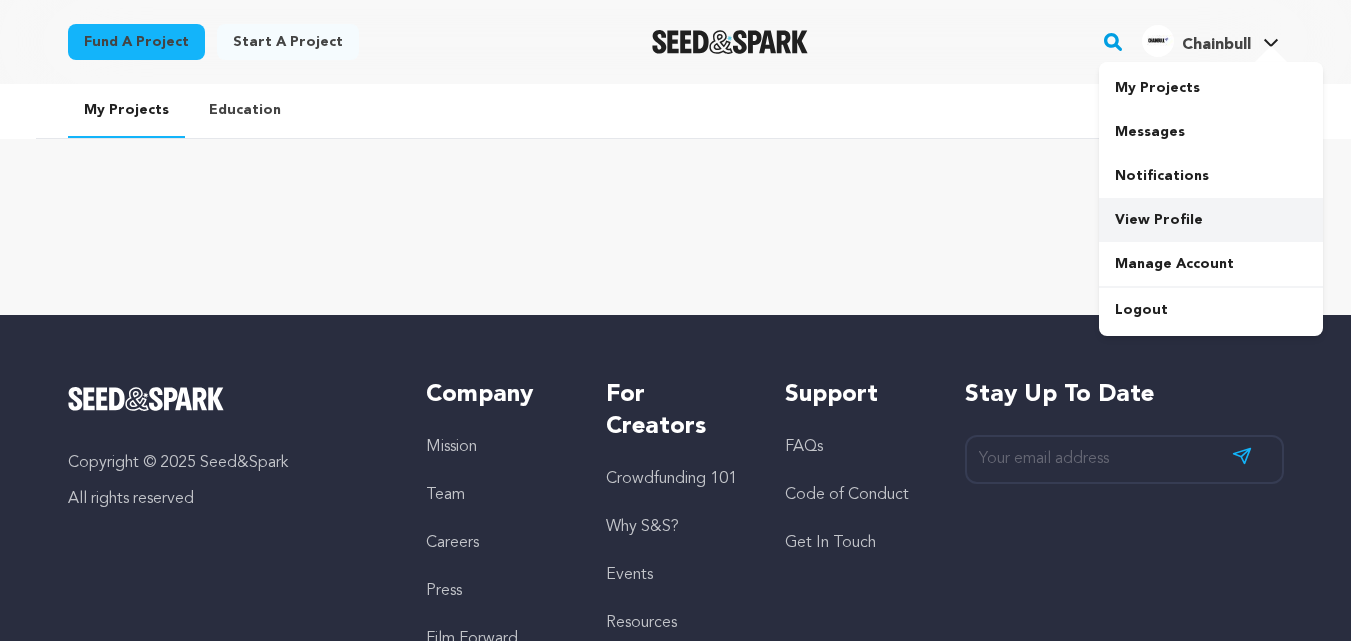 click on "View Profile" at bounding box center (1211, 220) 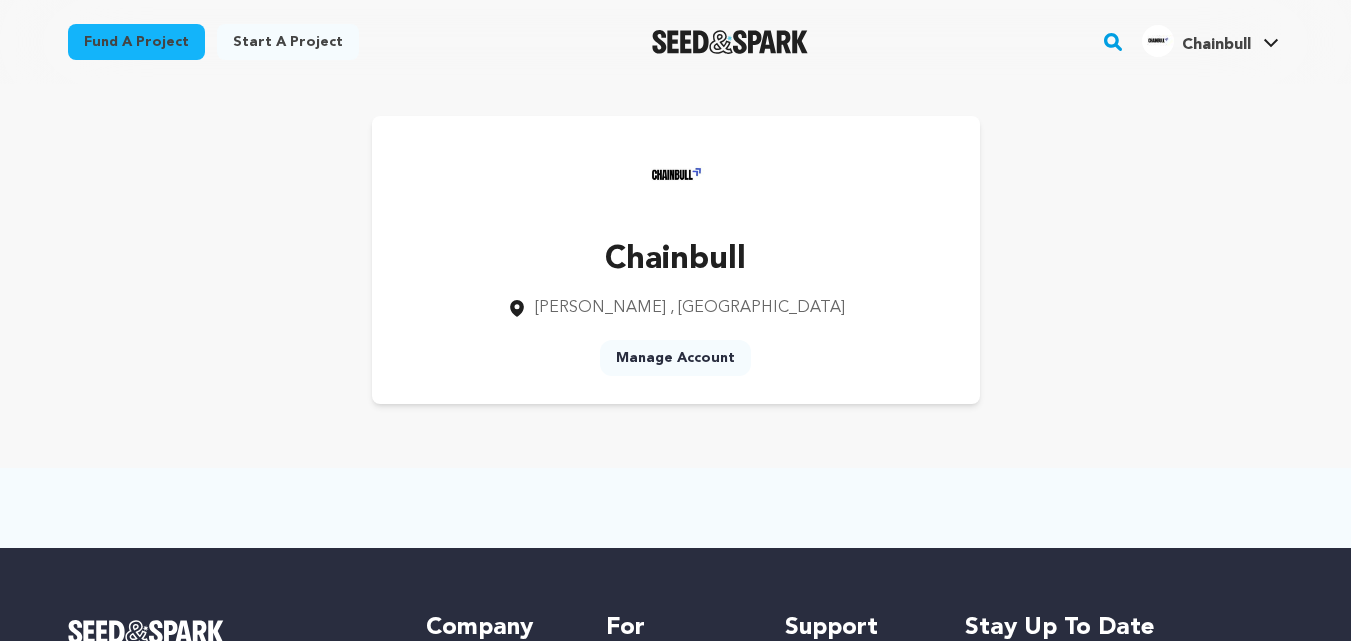 scroll, scrollTop: 0, scrollLeft: 0, axis: both 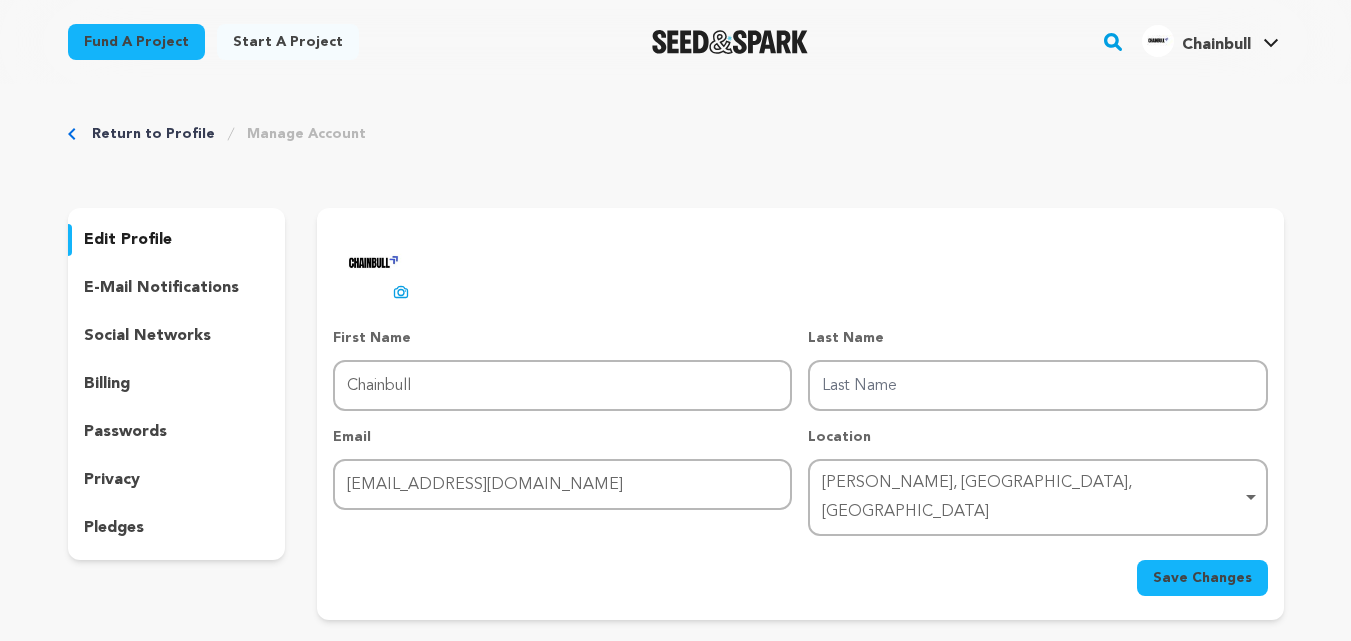 click on "social networks" at bounding box center (147, 336) 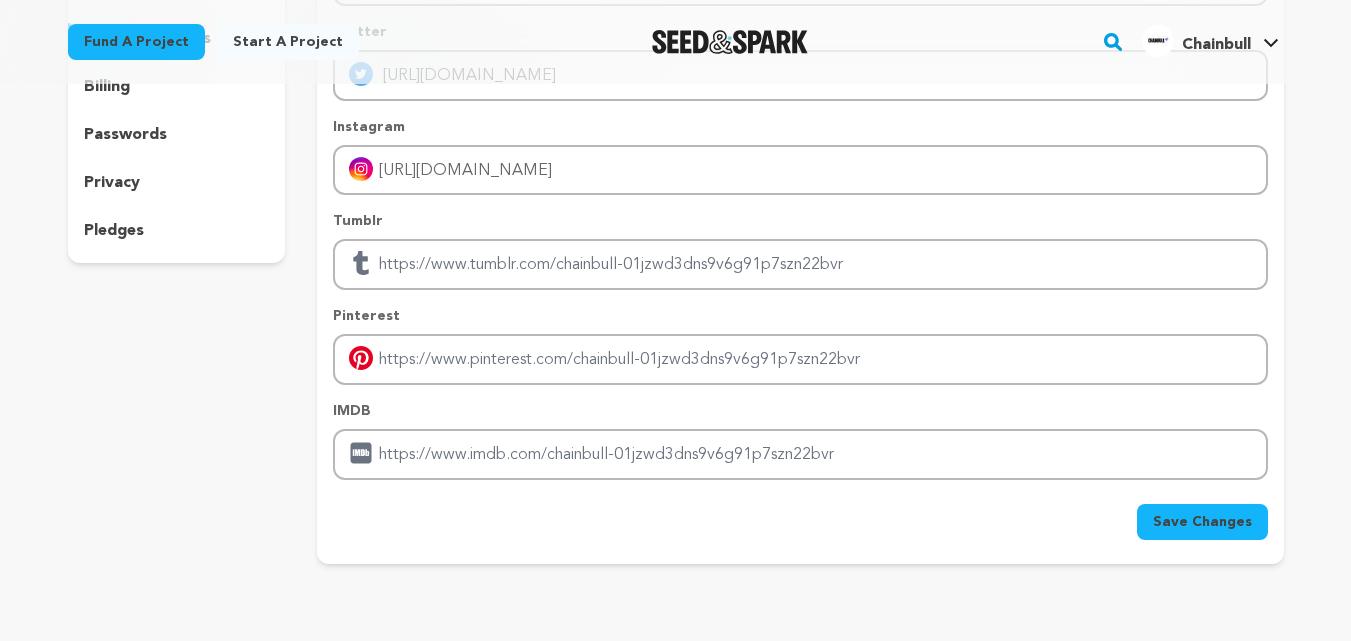scroll, scrollTop: 300, scrollLeft: 0, axis: vertical 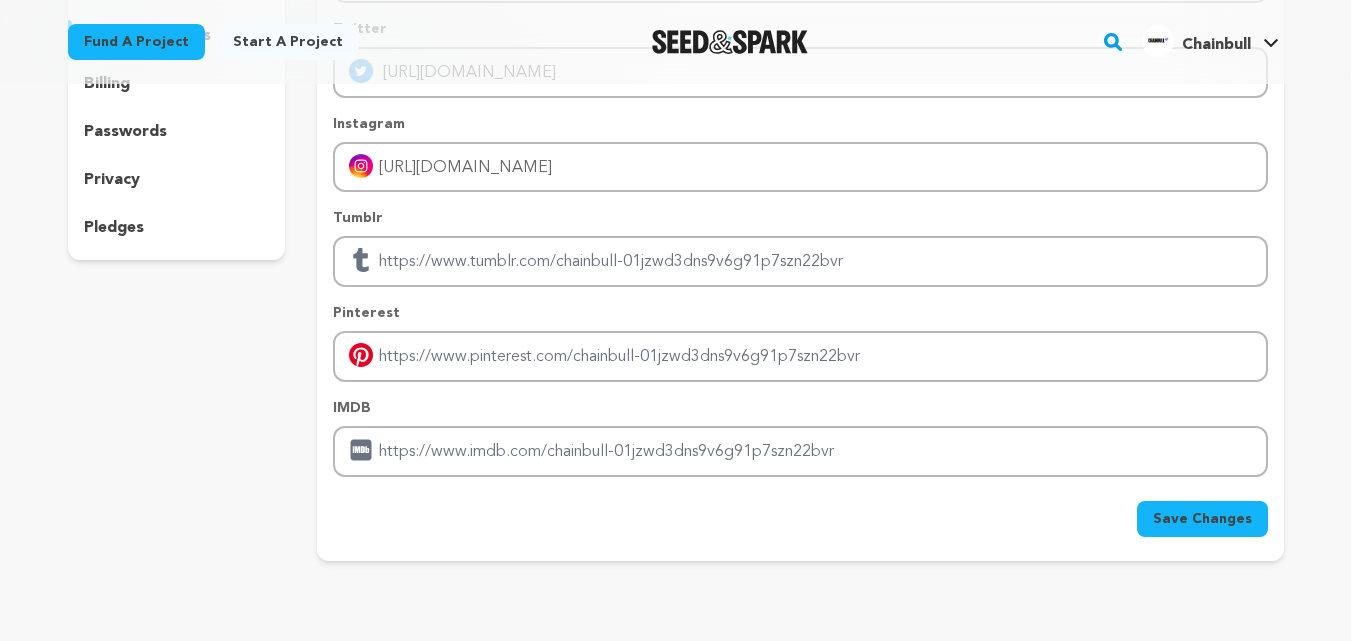 click on "Save Changes" at bounding box center (1202, 519) 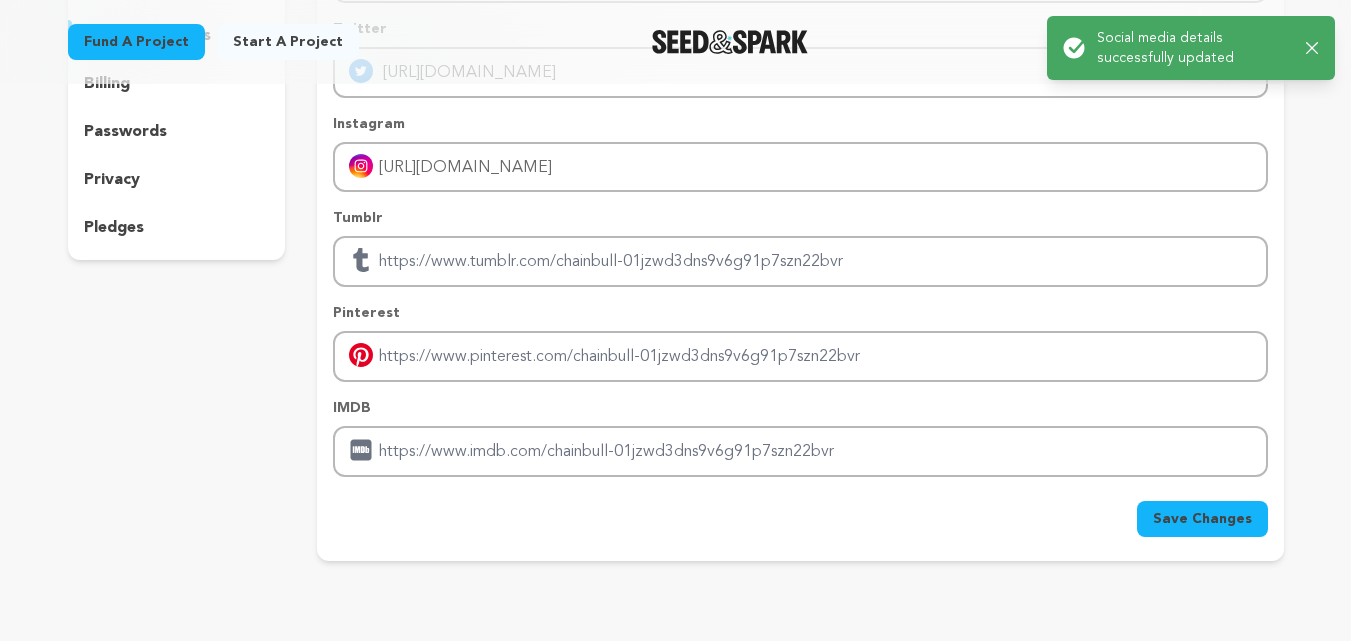 click on "Fund a project
Start a project
Search" at bounding box center (660, 42) 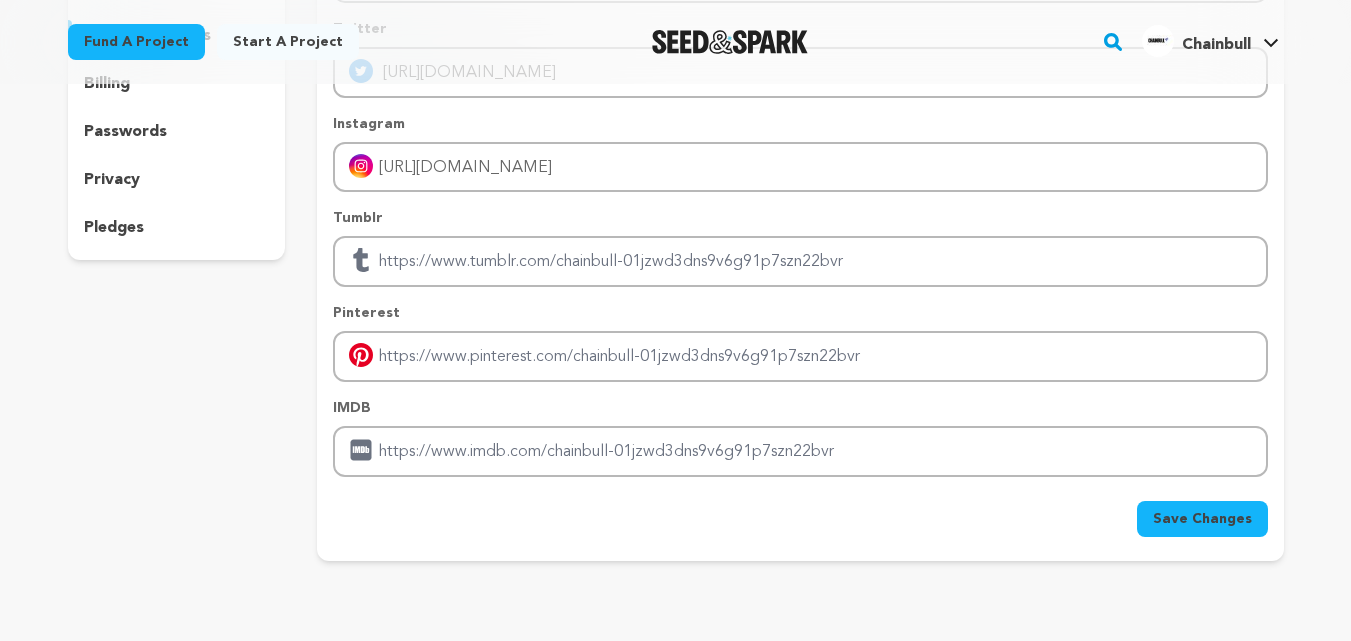 click on "Chainbull" at bounding box center [1196, 41] 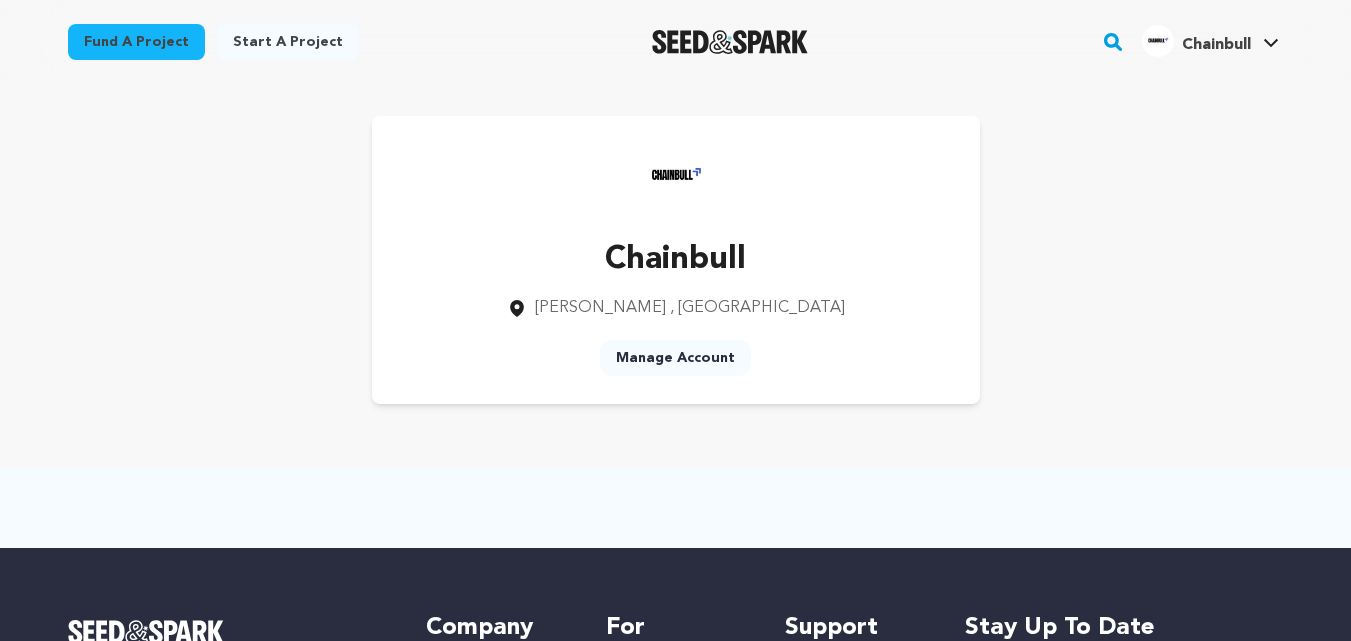 scroll, scrollTop: 0, scrollLeft: 0, axis: both 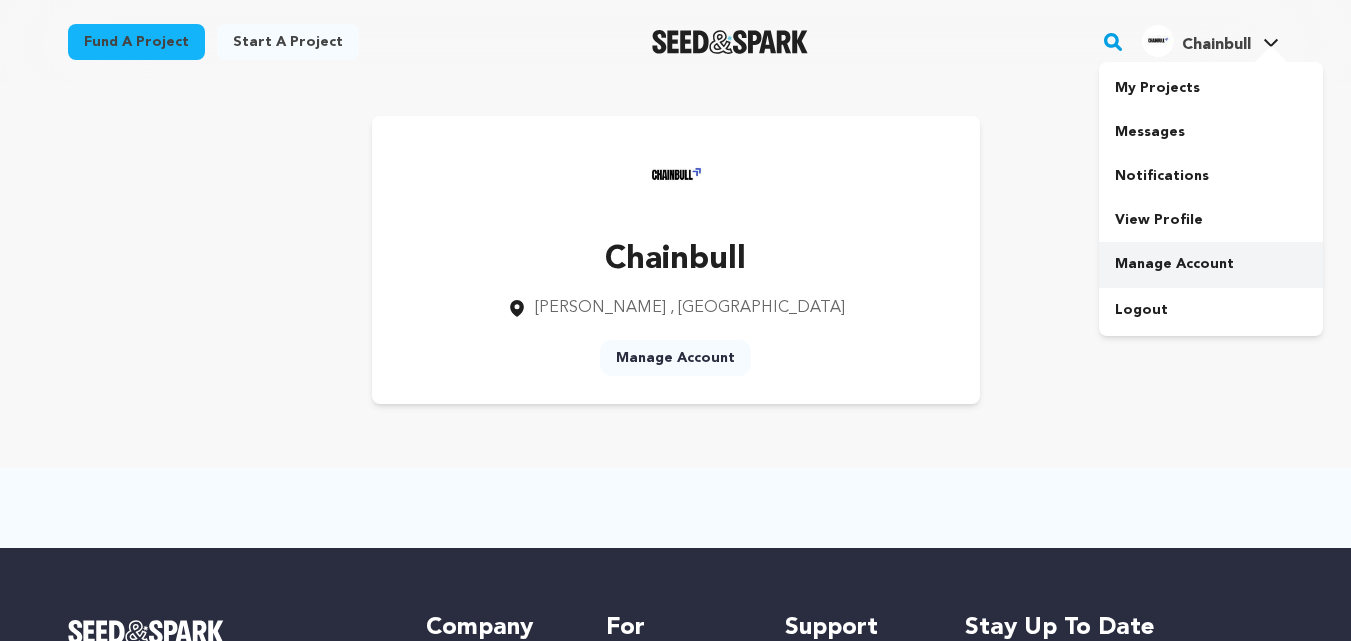 click on "Manage Account" at bounding box center (1211, 264) 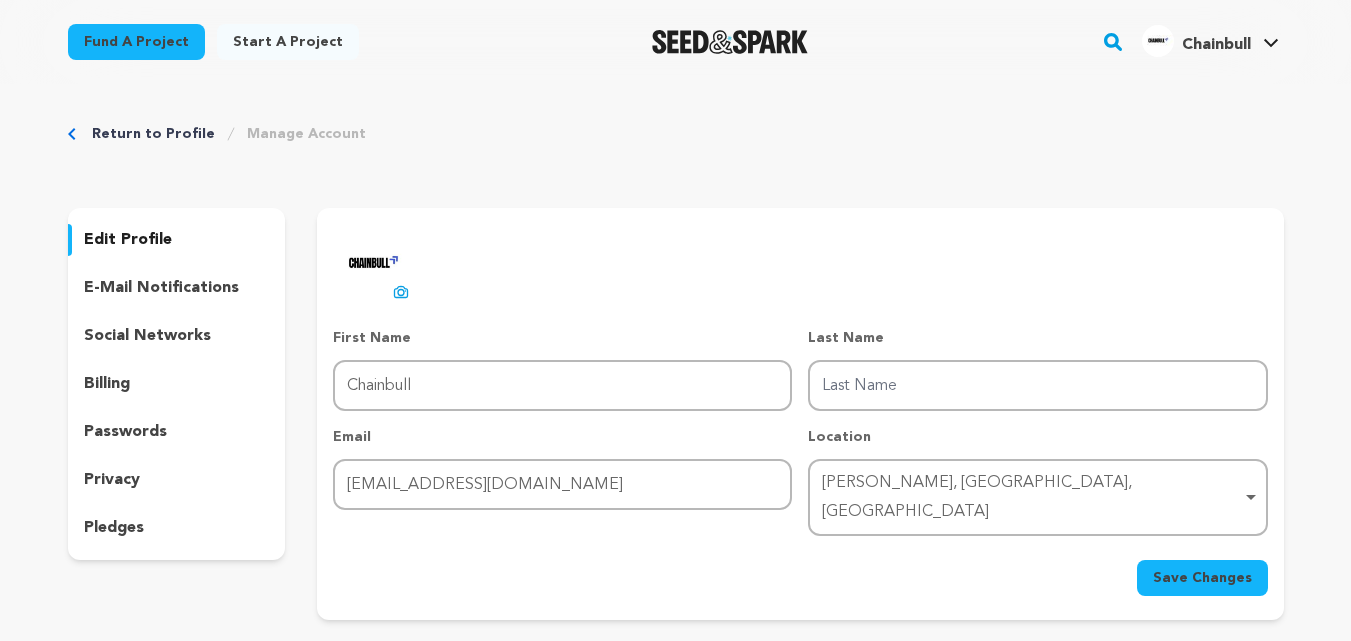 scroll, scrollTop: 0, scrollLeft: 0, axis: both 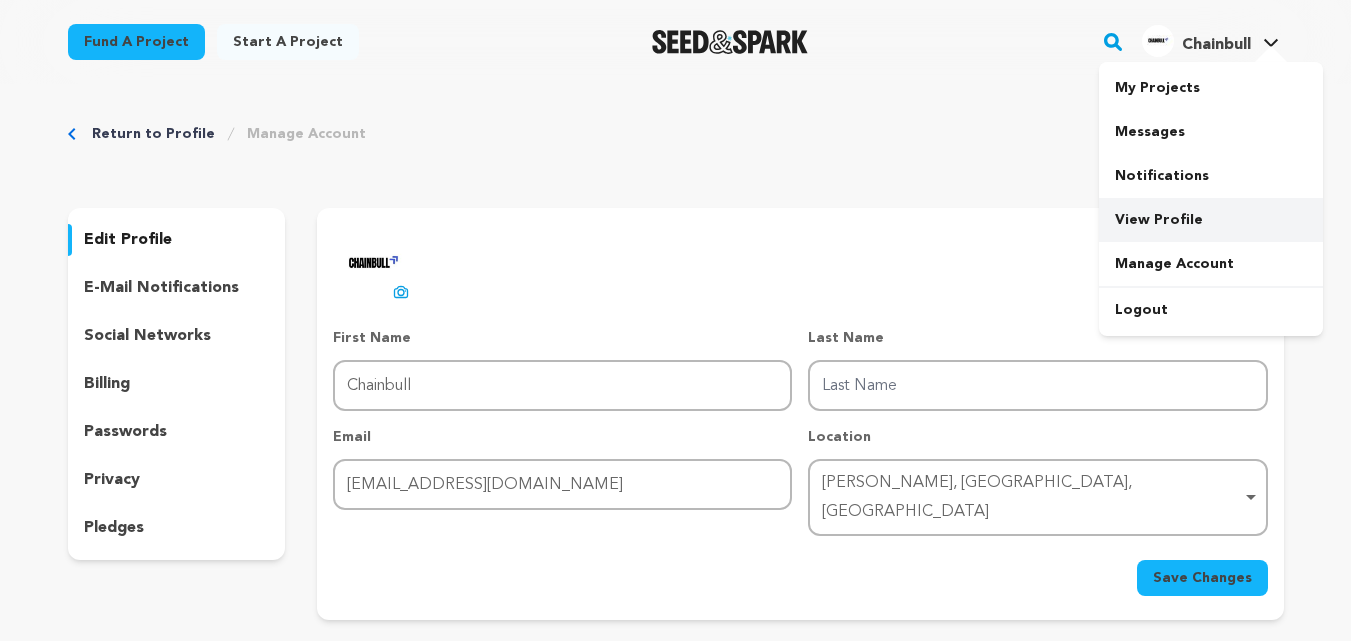click on "View Profile" at bounding box center (1211, 220) 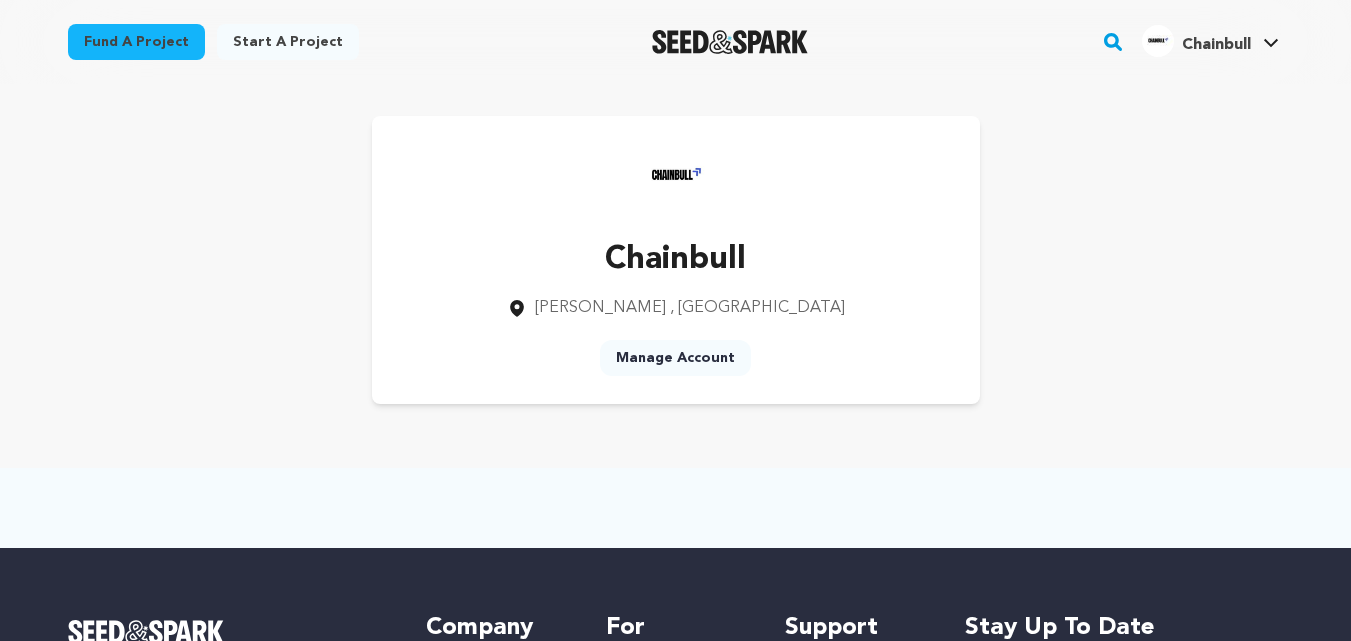 scroll, scrollTop: 0, scrollLeft: 0, axis: both 